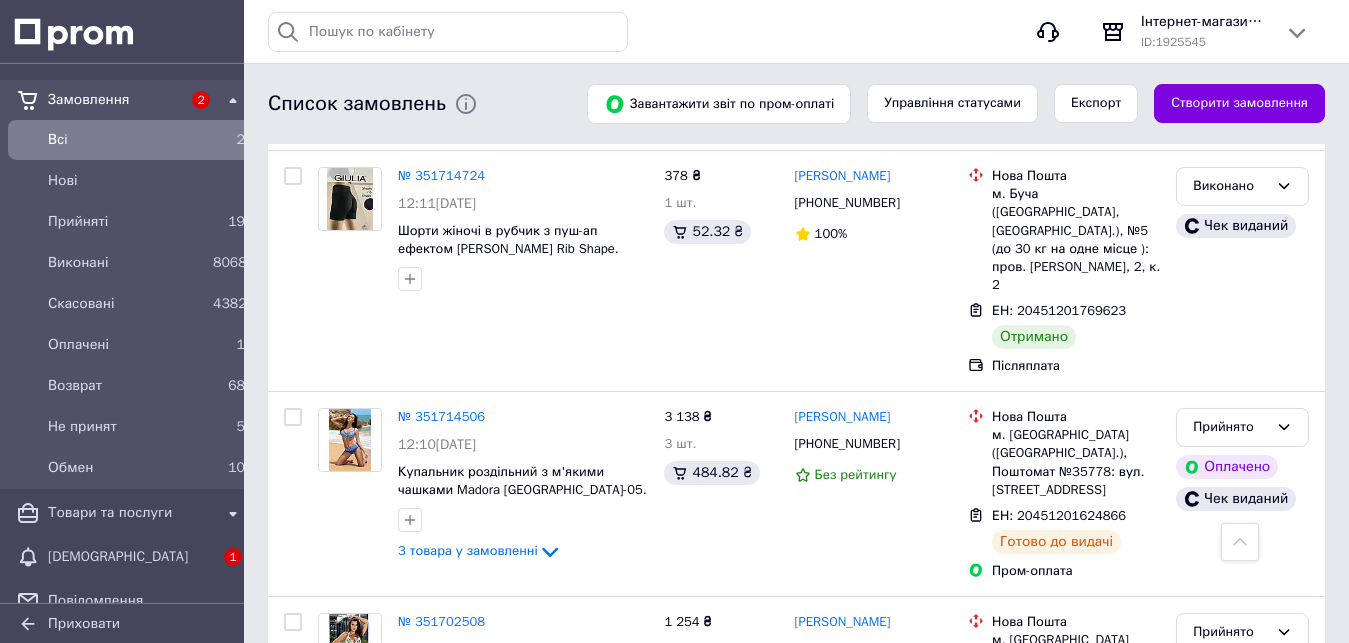 scroll, scrollTop: 3751, scrollLeft: 0, axis: vertical 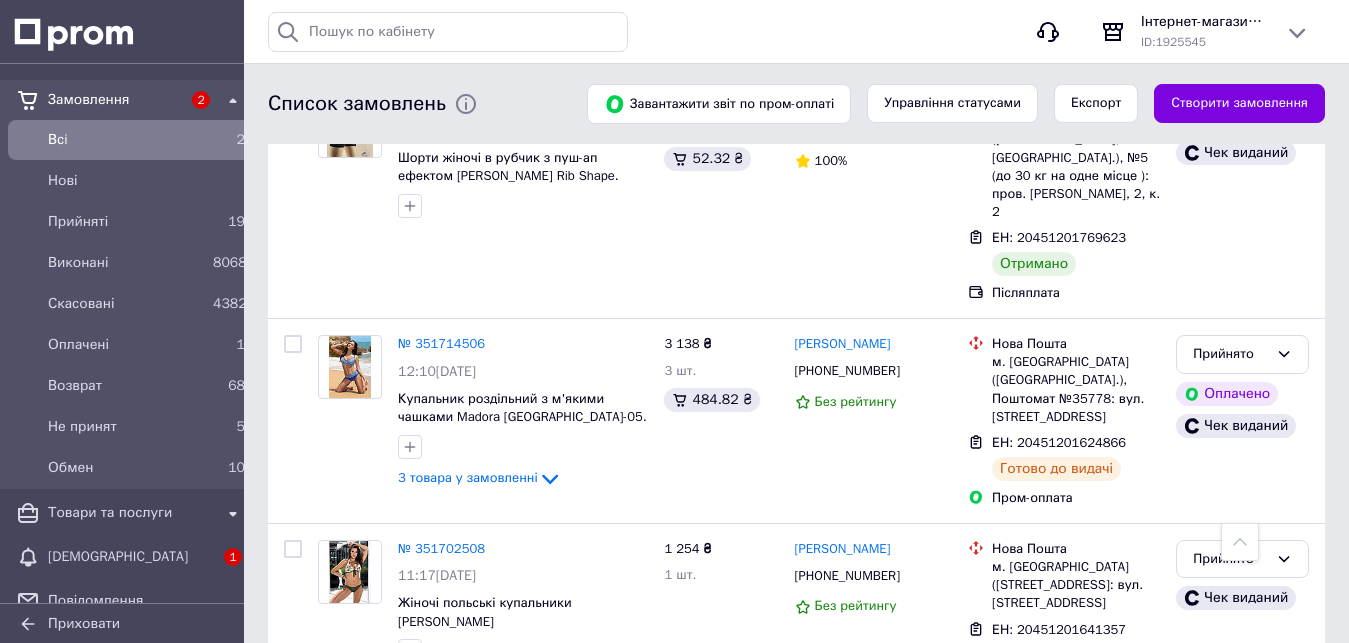 click on "2" at bounding box center [331, 754] 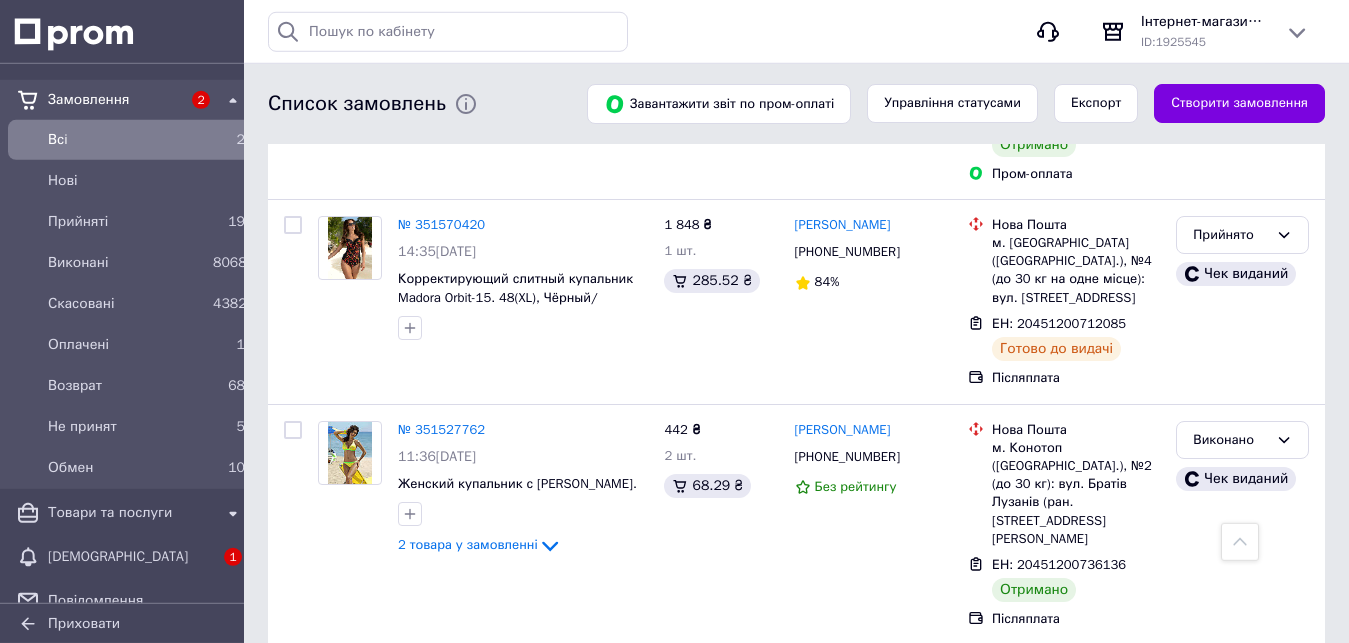 scroll, scrollTop: 918, scrollLeft: 0, axis: vertical 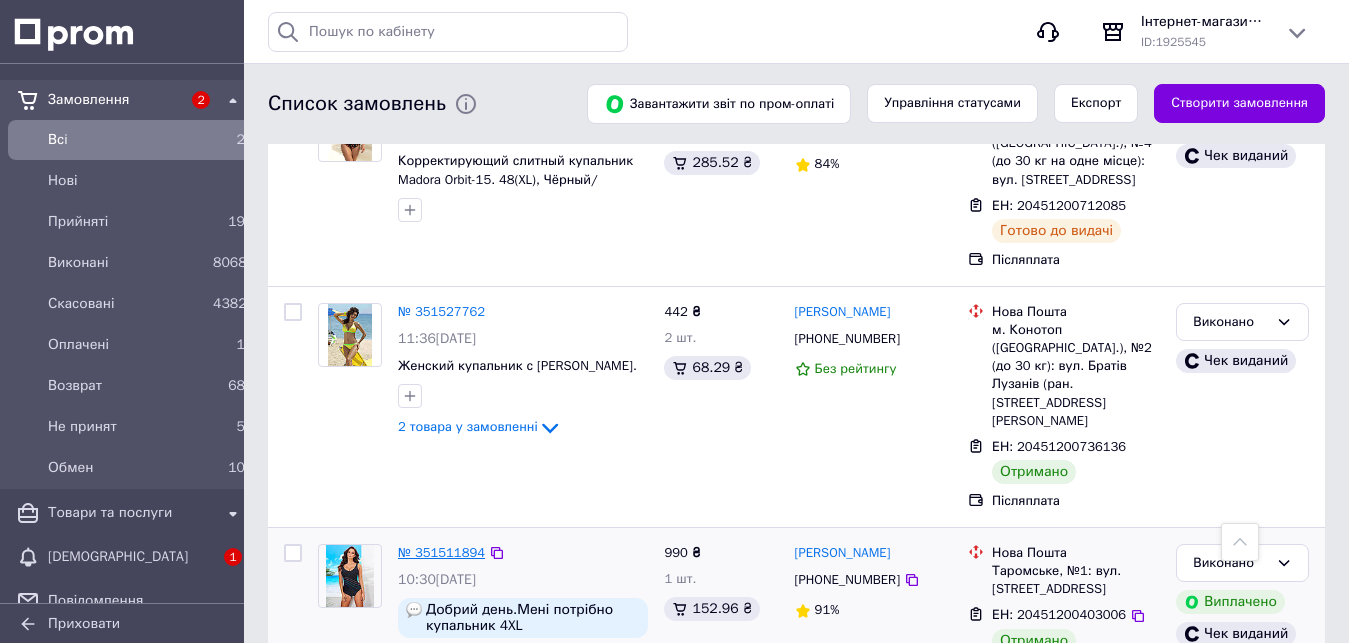 click on "№ 351511894" at bounding box center (441, 552) 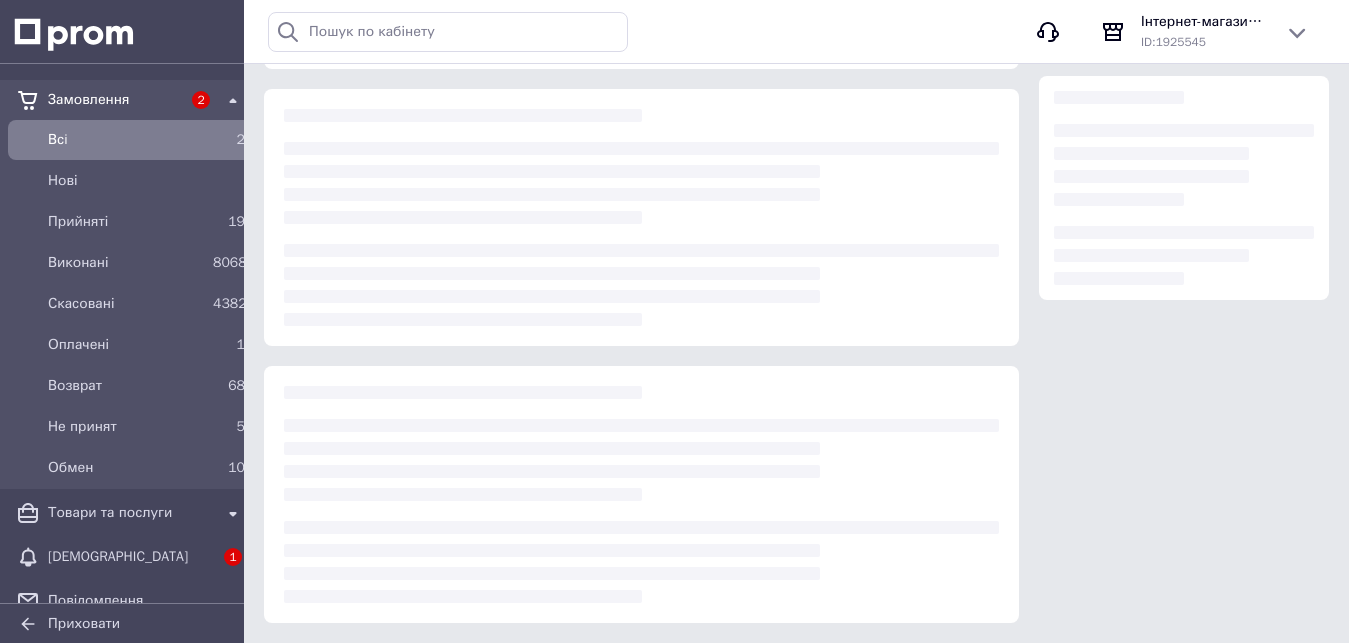 scroll, scrollTop: 275, scrollLeft: 0, axis: vertical 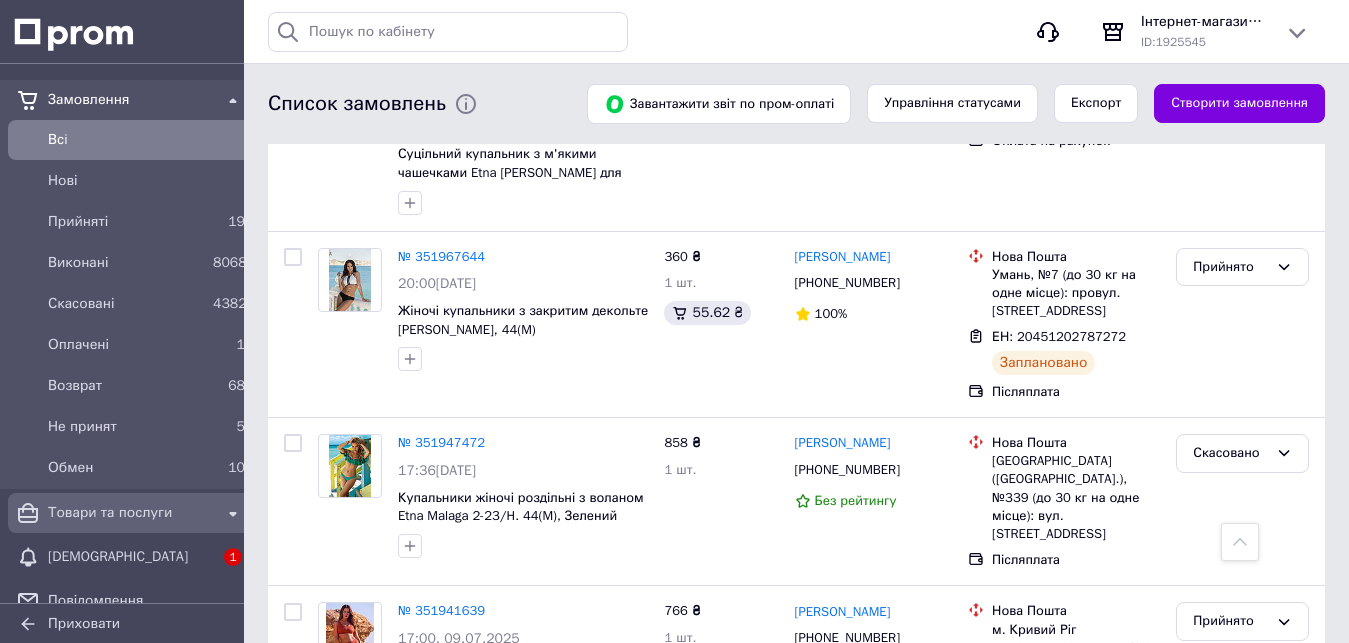 click on "Товари та послуги" at bounding box center (130, 513) 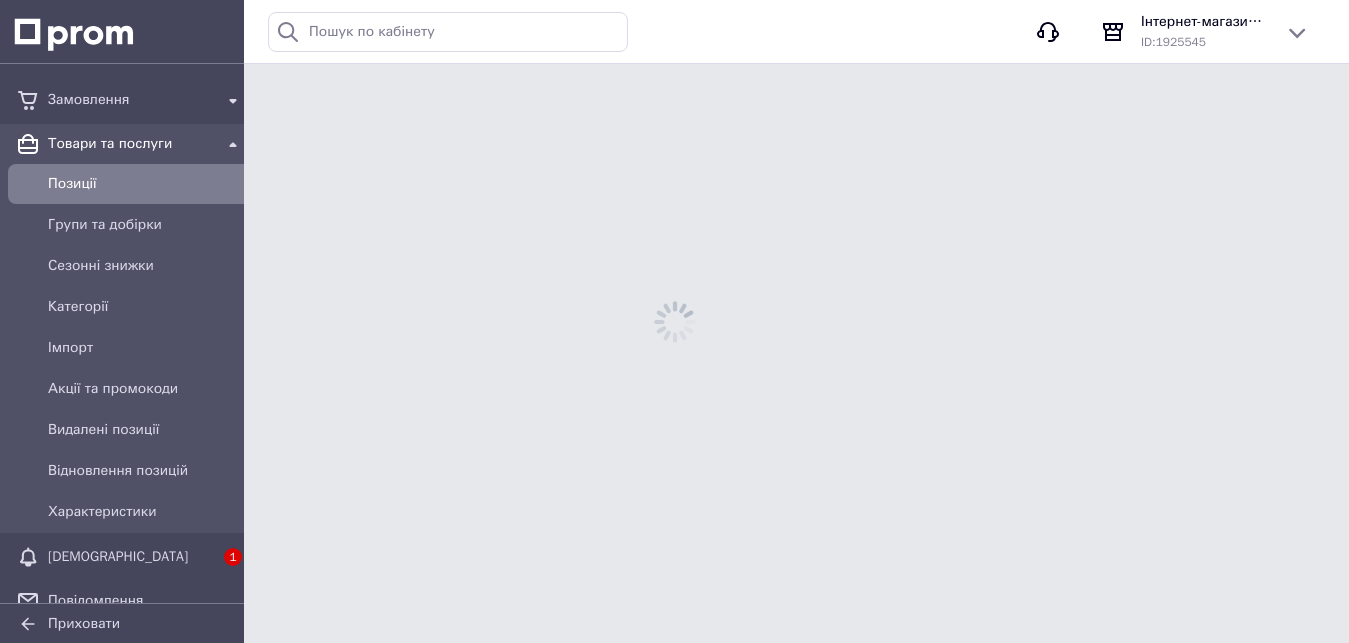 scroll, scrollTop: 0, scrollLeft: 0, axis: both 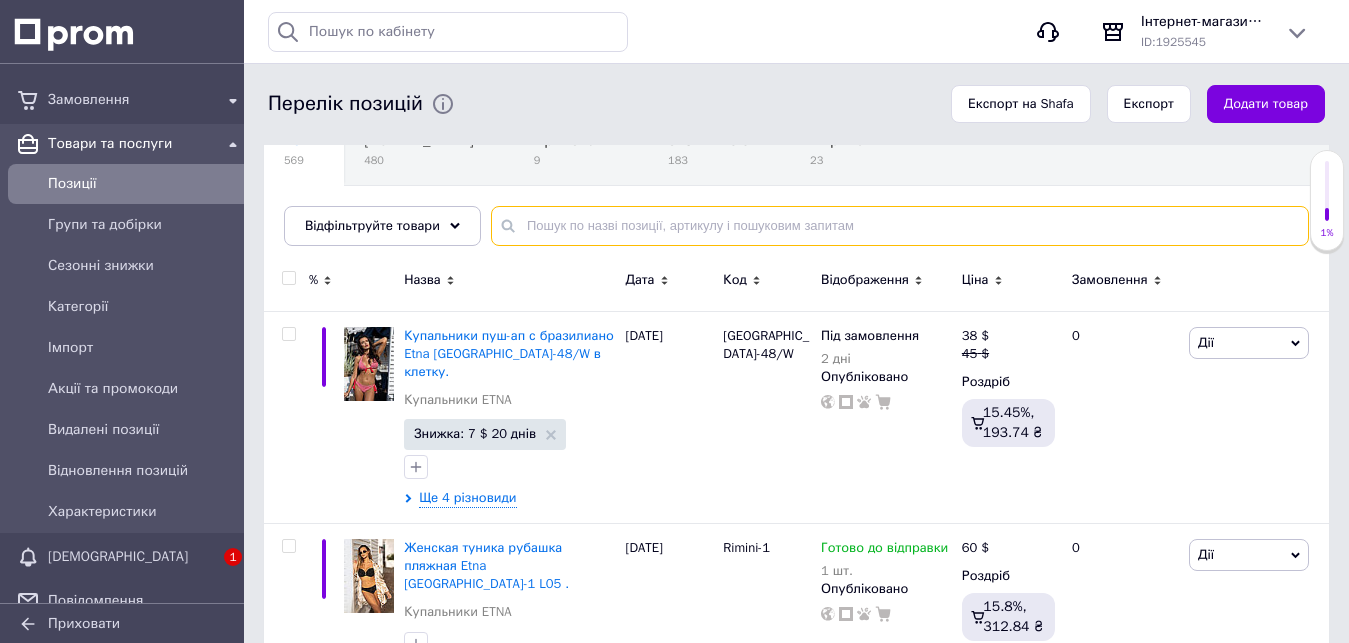 click at bounding box center (900, 226) 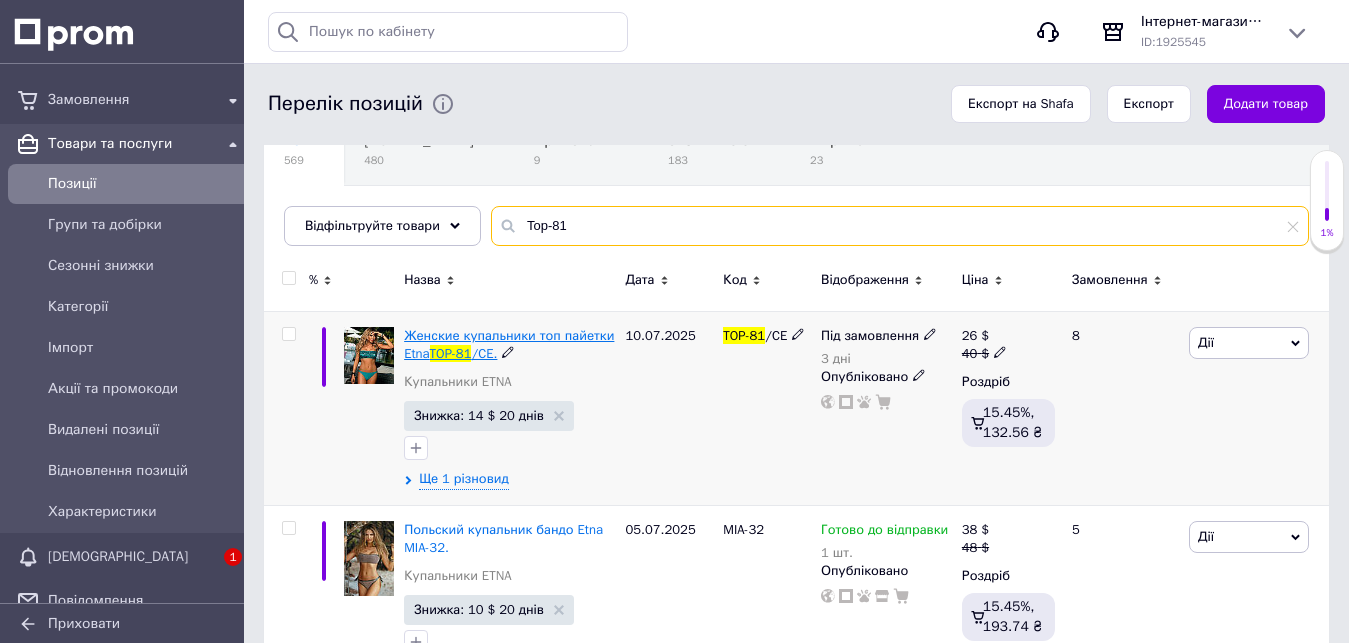 type on "Top-81" 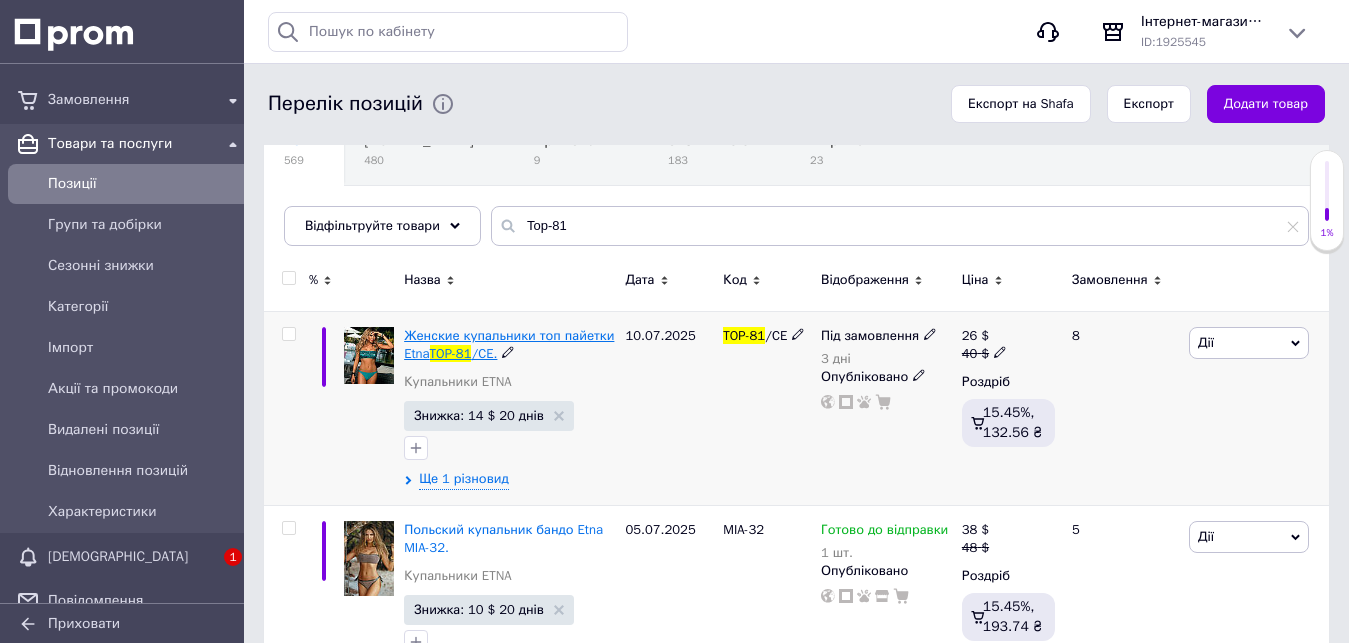 click on "Женские купальники топ пайетки Etna" at bounding box center (509, 344) 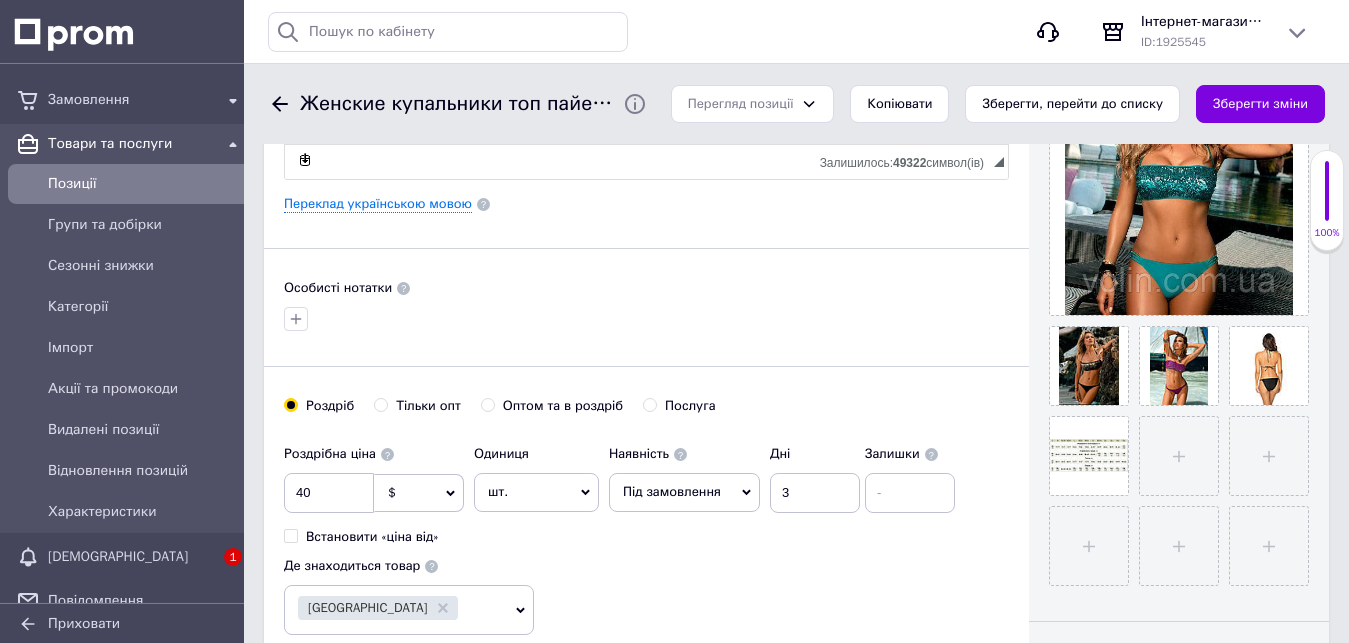 scroll, scrollTop: 612, scrollLeft: 0, axis: vertical 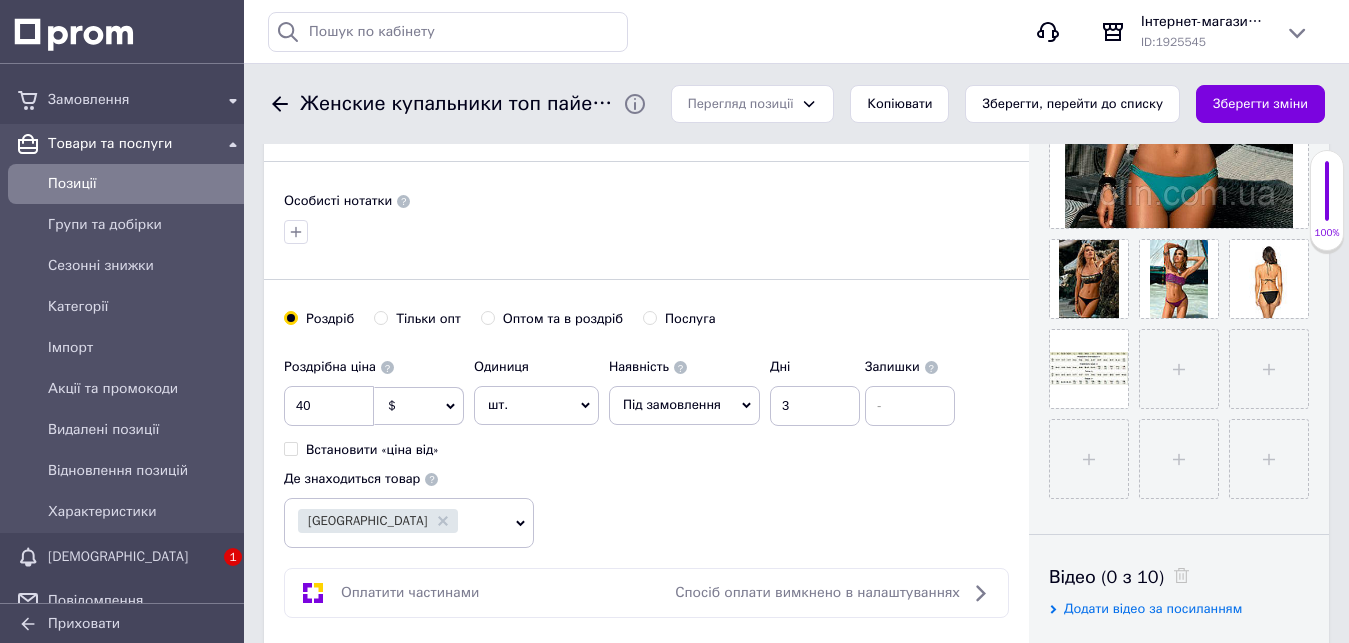 click 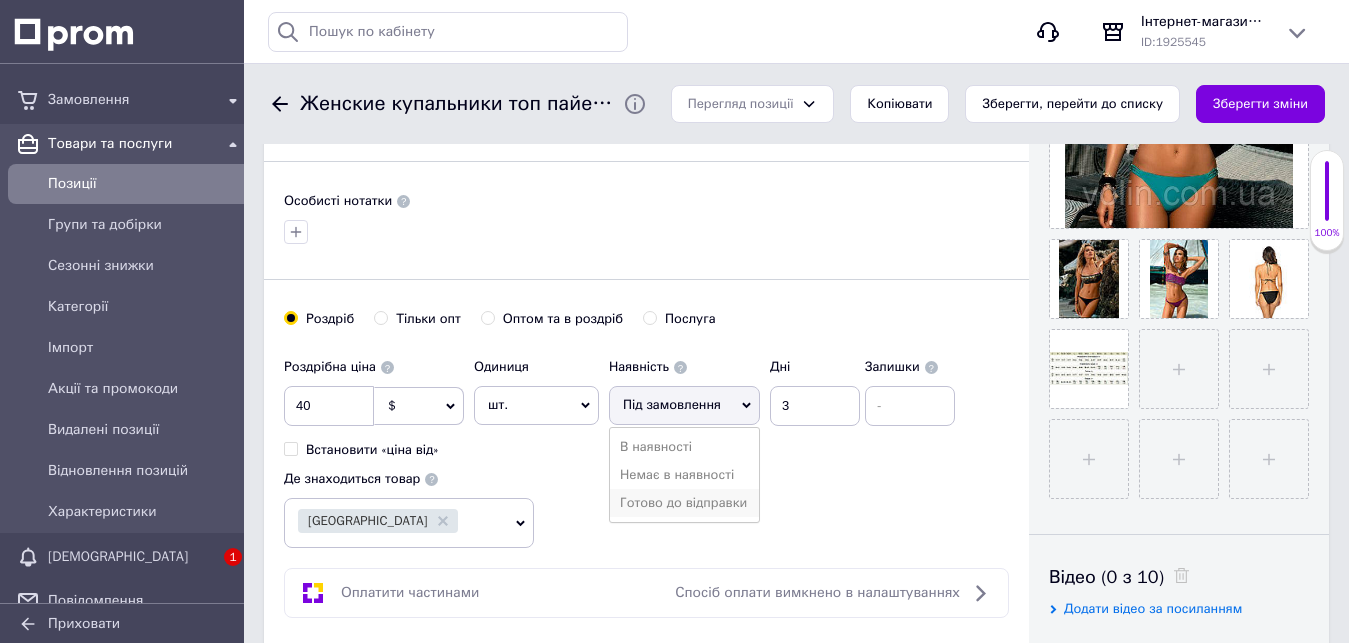 click on "Готово до відправки" at bounding box center [684, 503] 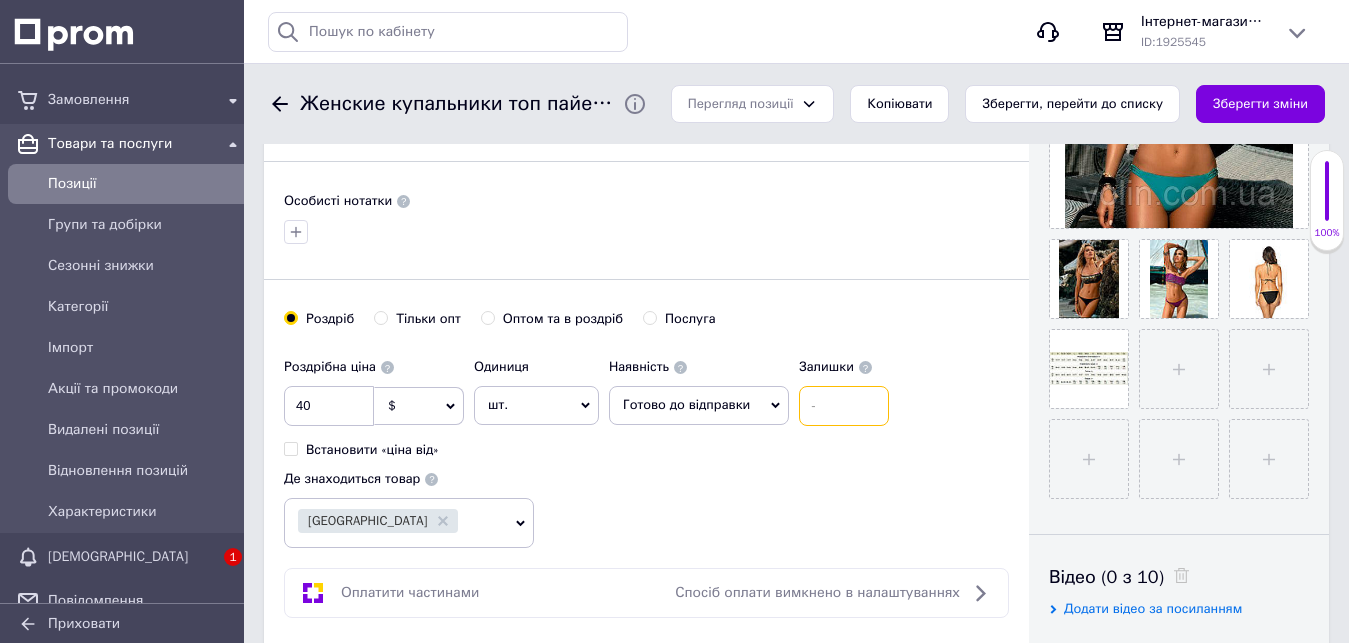 click at bounding box center [844, 406] 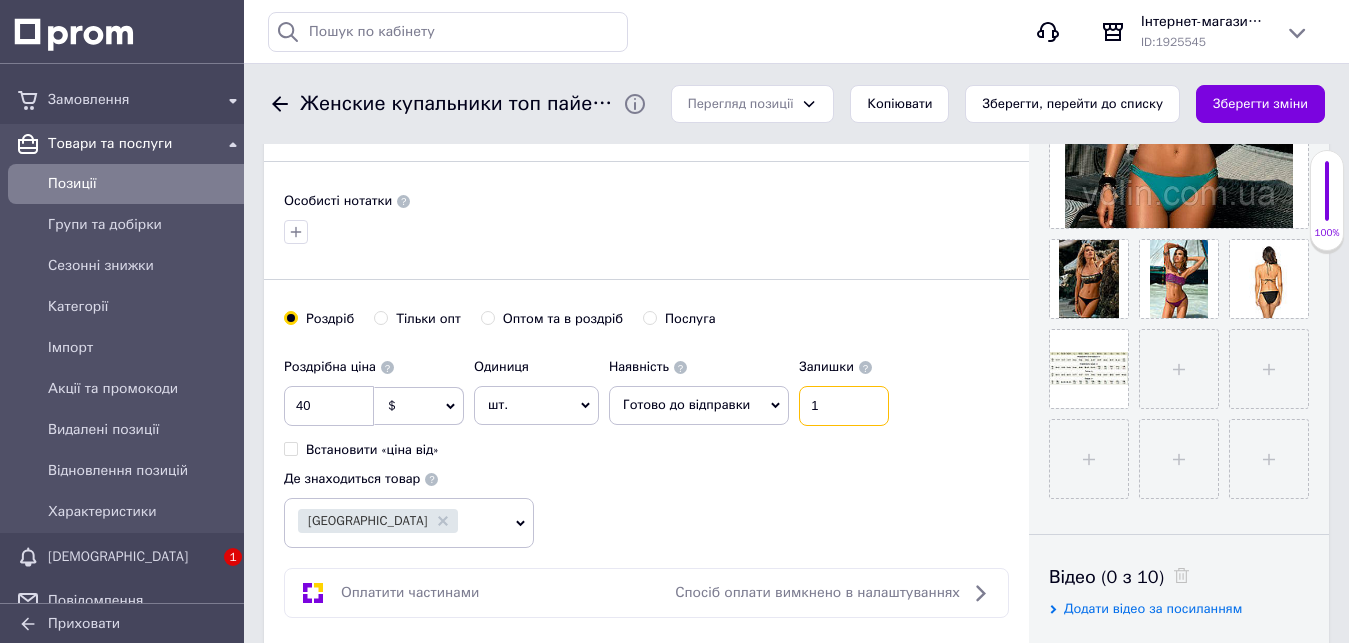 type on "1" 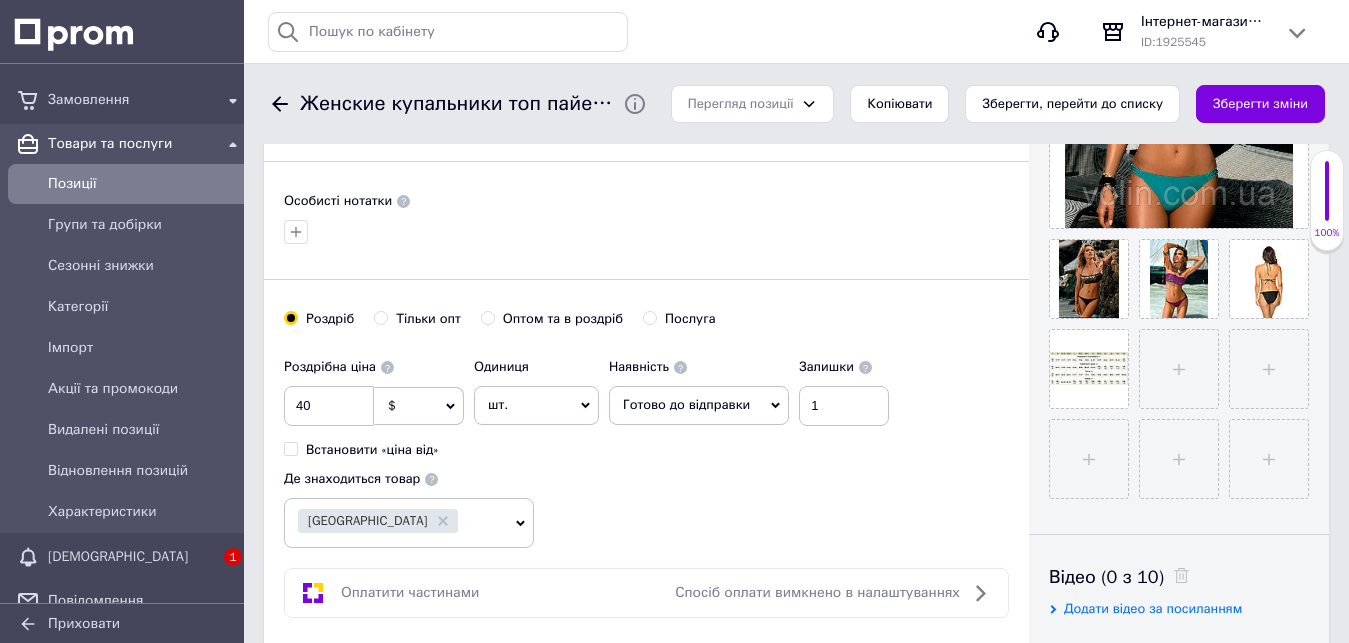 click on "Роздрібна ціна 40 $ EUR CHF ₴ GBP ¥ PLN ₸ MDL HUF KGS CNY TRY KRW lei Встановити «ціна від» Одиниця шт. Популярне комплект упаковка кв.м пара м кг пог.м послуга т а автоцистерна ампула б балон банка блістер бобіна бочка бут бухта в ват виїзд відро г г га година гр/кв.м гігакалорія д дав два місяці день доба доза є єврокуб з зміна к кВт каністра карат кв.дм кв.м кв.см кв.фут квартал кг кг/кв.м км колесо комплект коробка куб.дм куб.м л л лист м м мВт мл мм моток місяць мішок н набір номер о об'єкт од. п палетомісце пара партія пач пог.м послуга посівна одиниця птахомісце півроку пігулка 1" at bounding box center (646, 448) 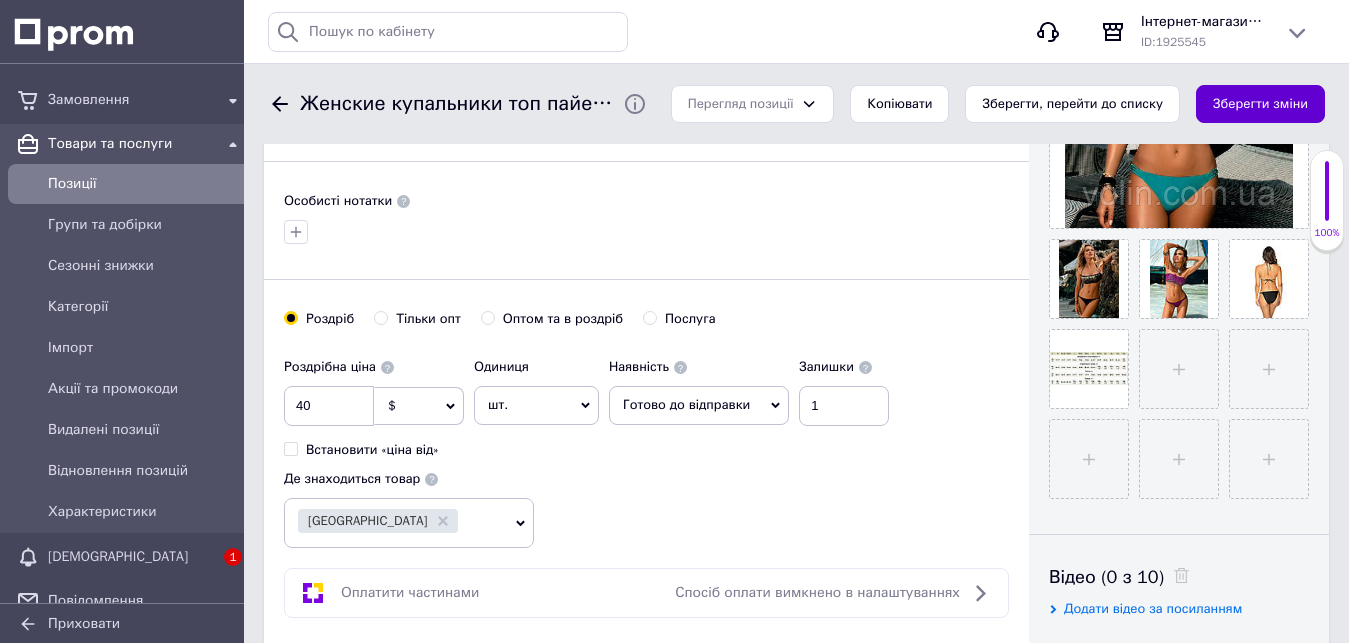 click on "Зберегти зміни" at bounding box center (1260, 104) 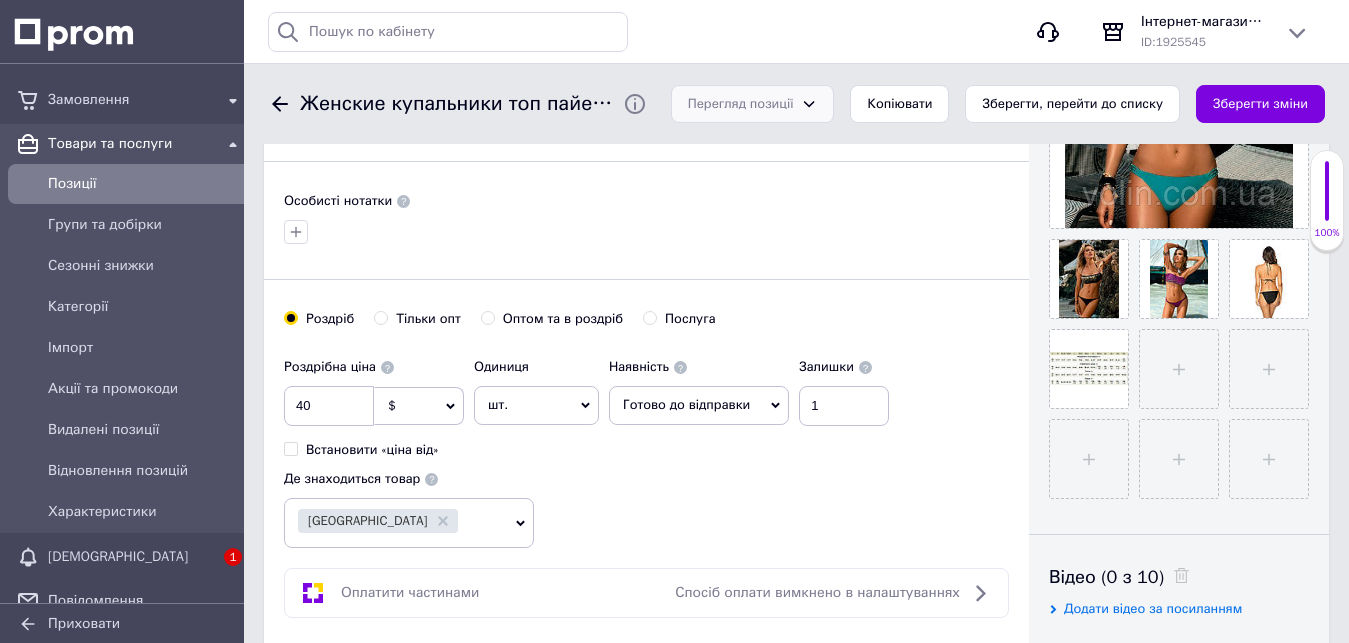 click on "Перегляд позиції" at bounding box center (741, 104) 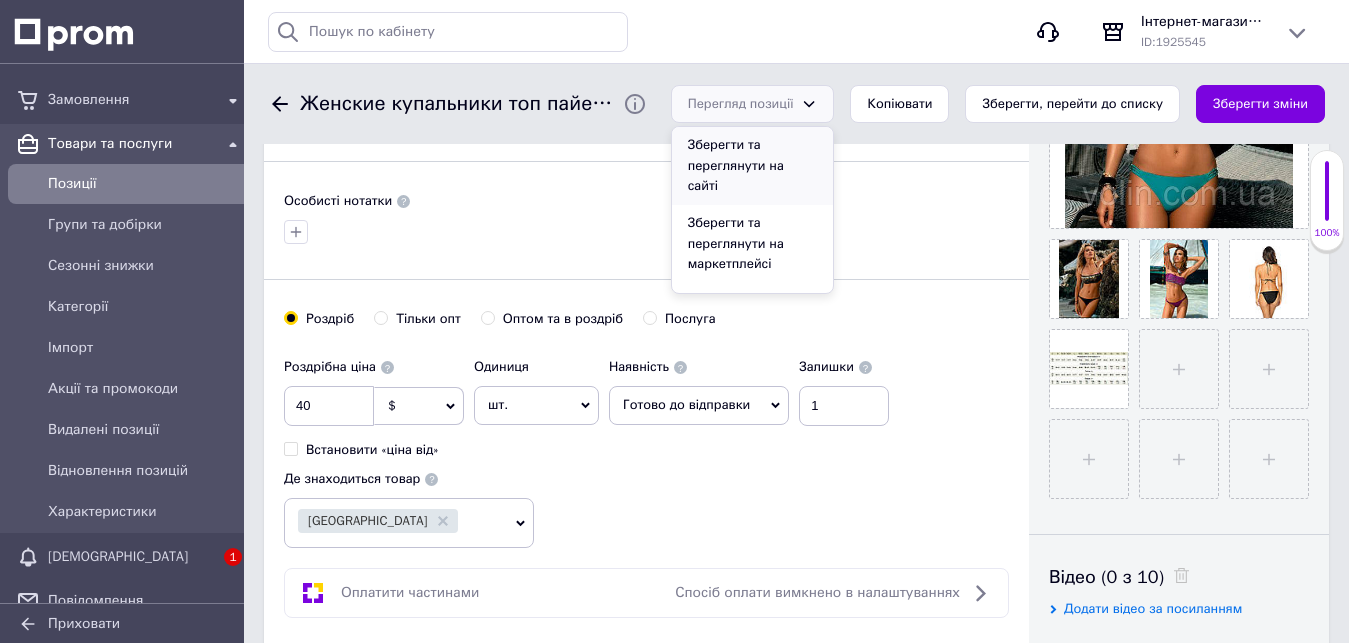 click on "Зберегти та переглянути на сайті" at bounding box center (753, 166) 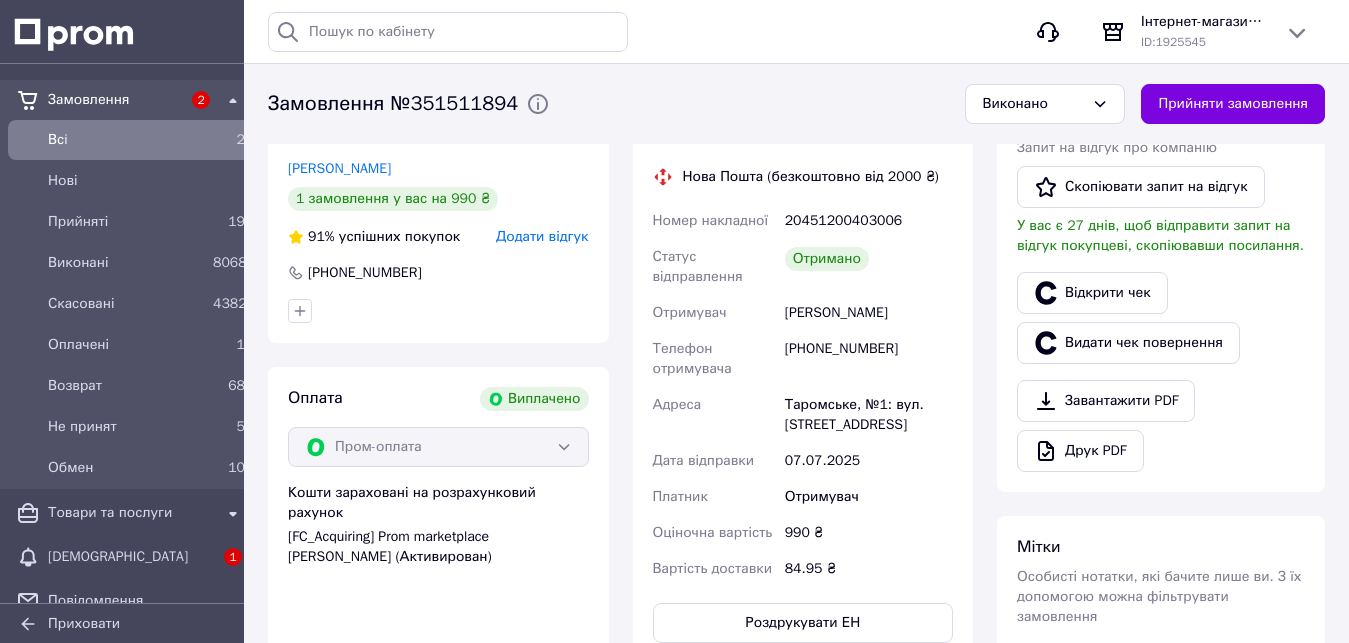 scroll, scrollTop: 479, scrollLeft: 0, axis: vertical 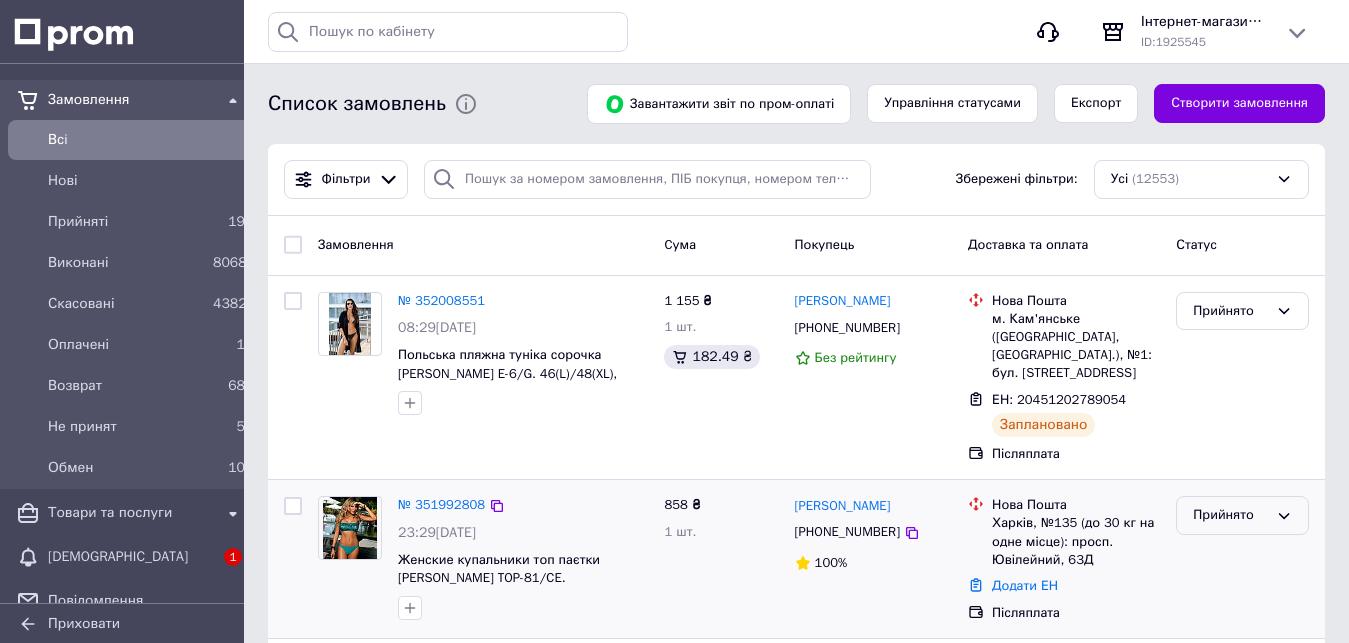 click 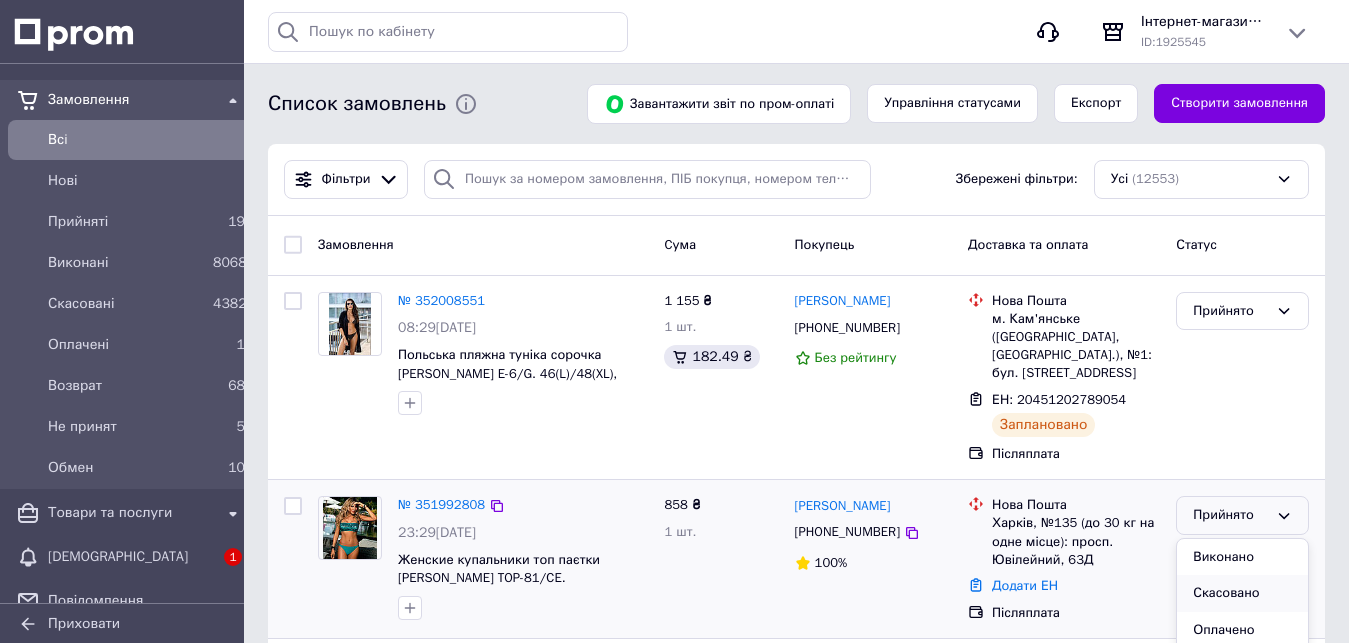 click on "Скасовано" at bounding box center [1242, 593] 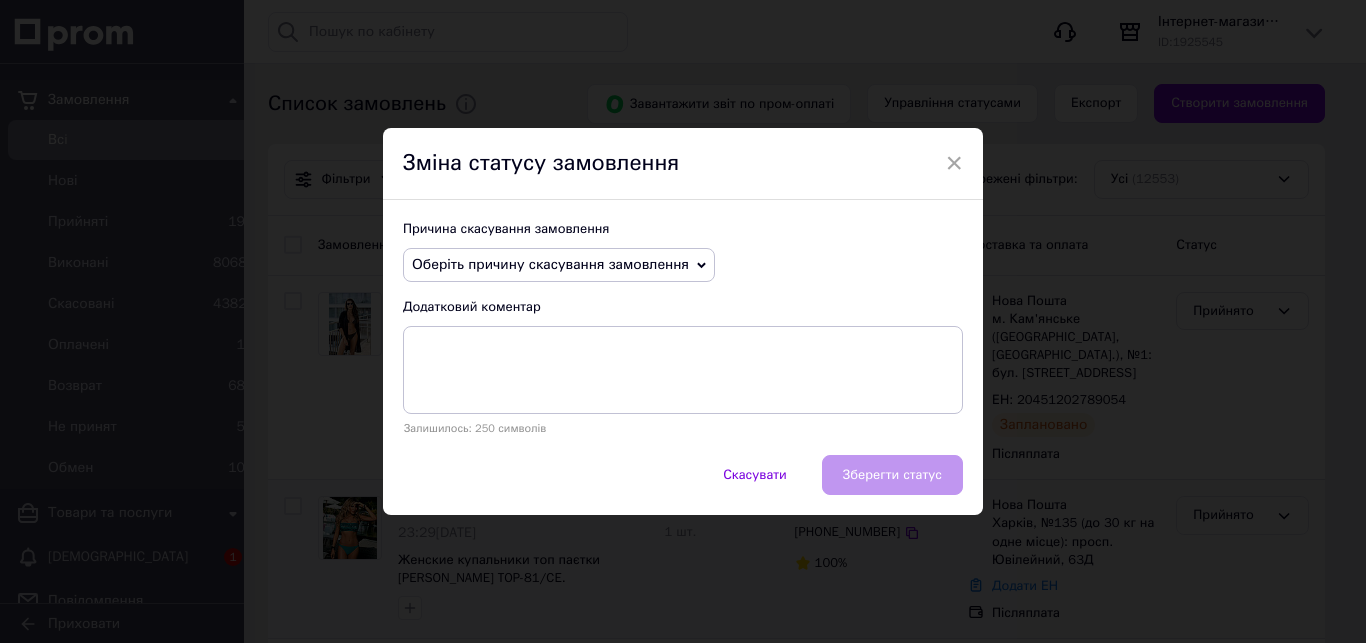 click 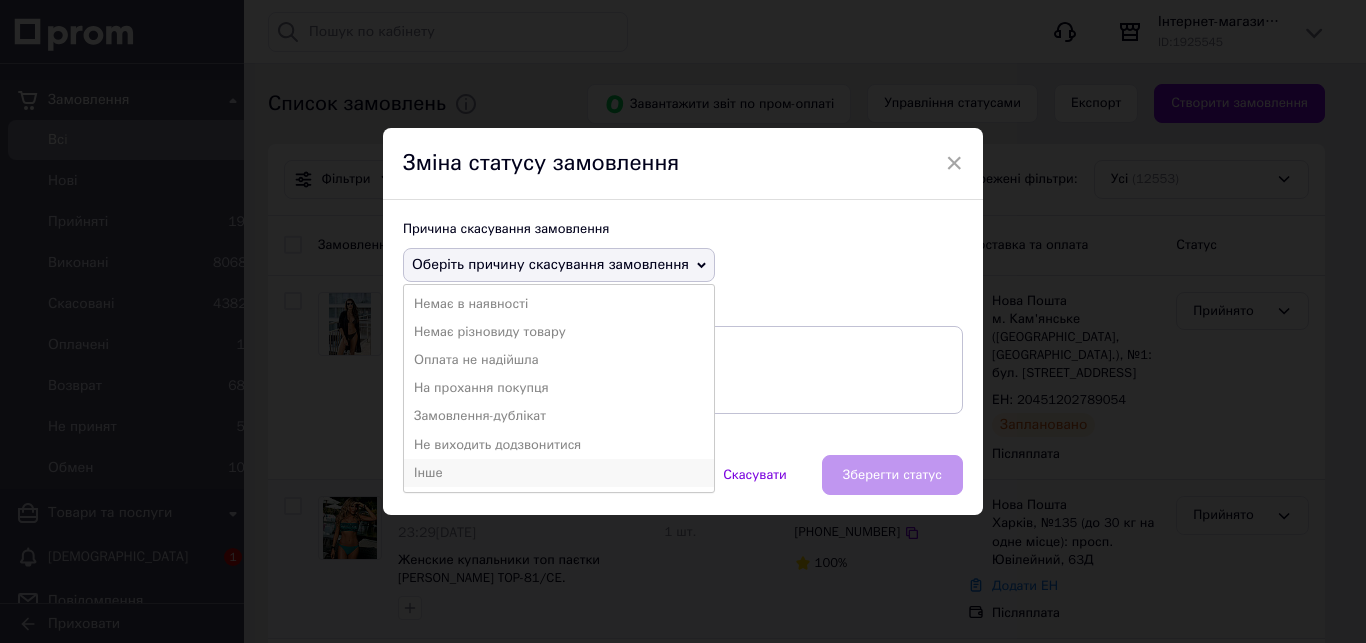 click on "Інше" at bounding box center (559, 473) 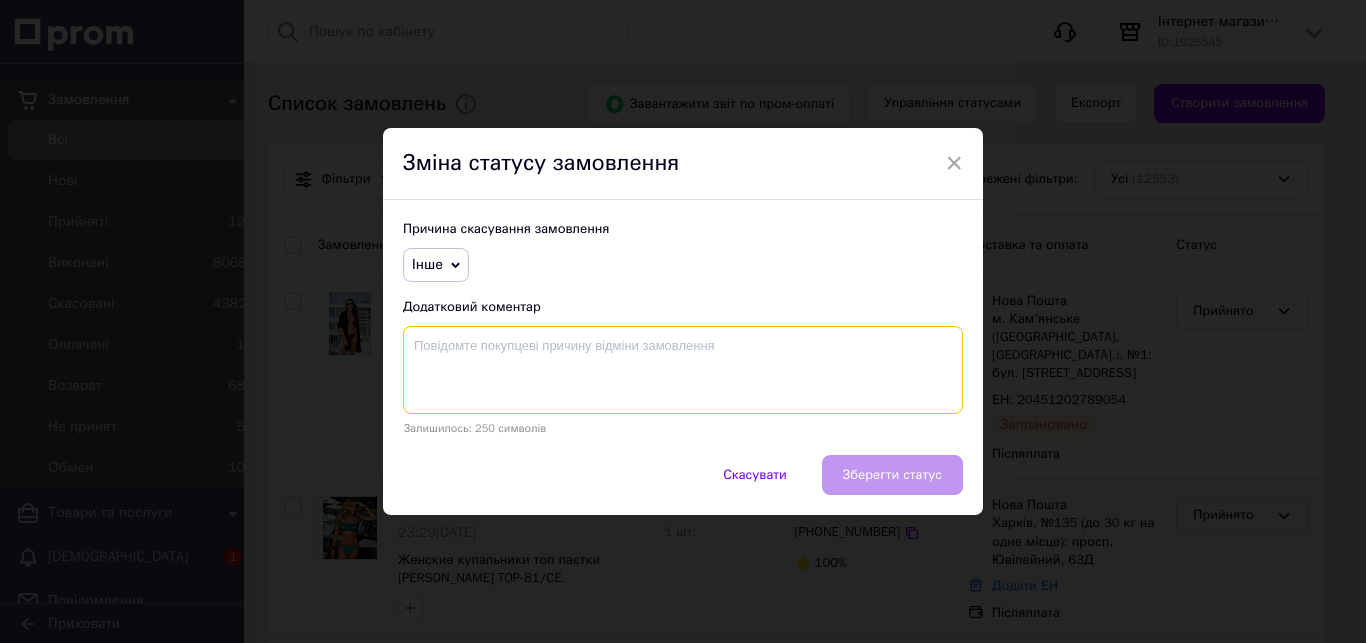 click at bounding box center (683, 370) 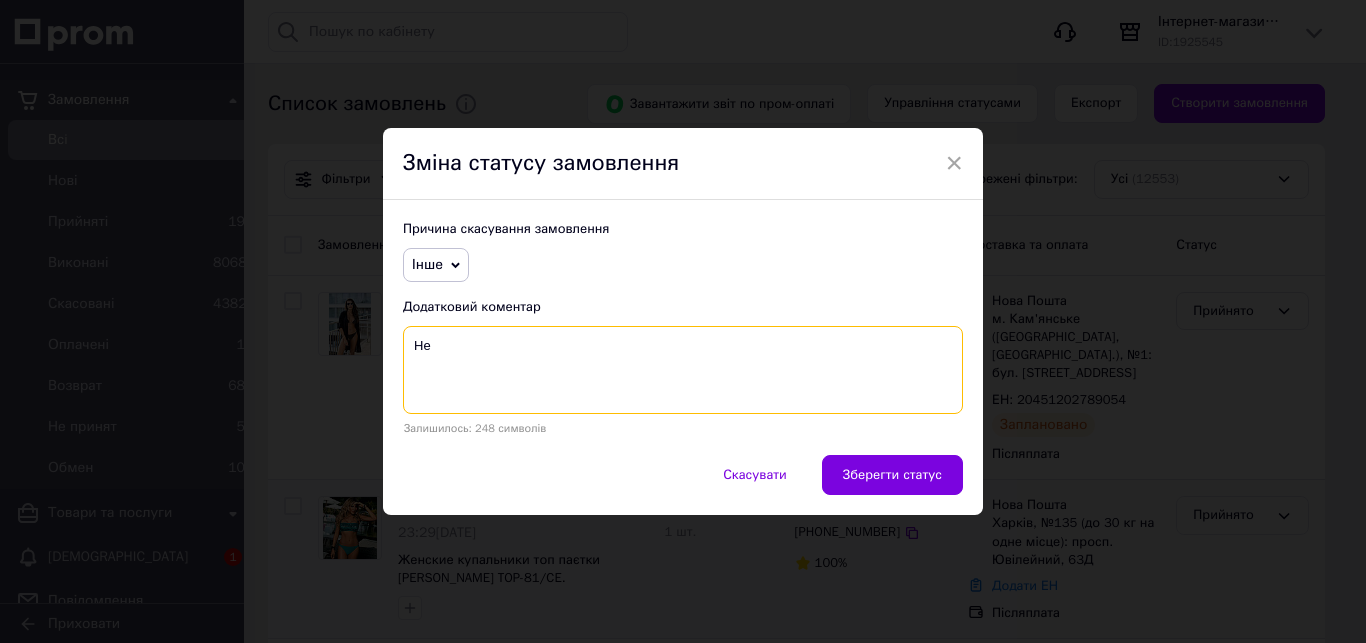 type on "Н" 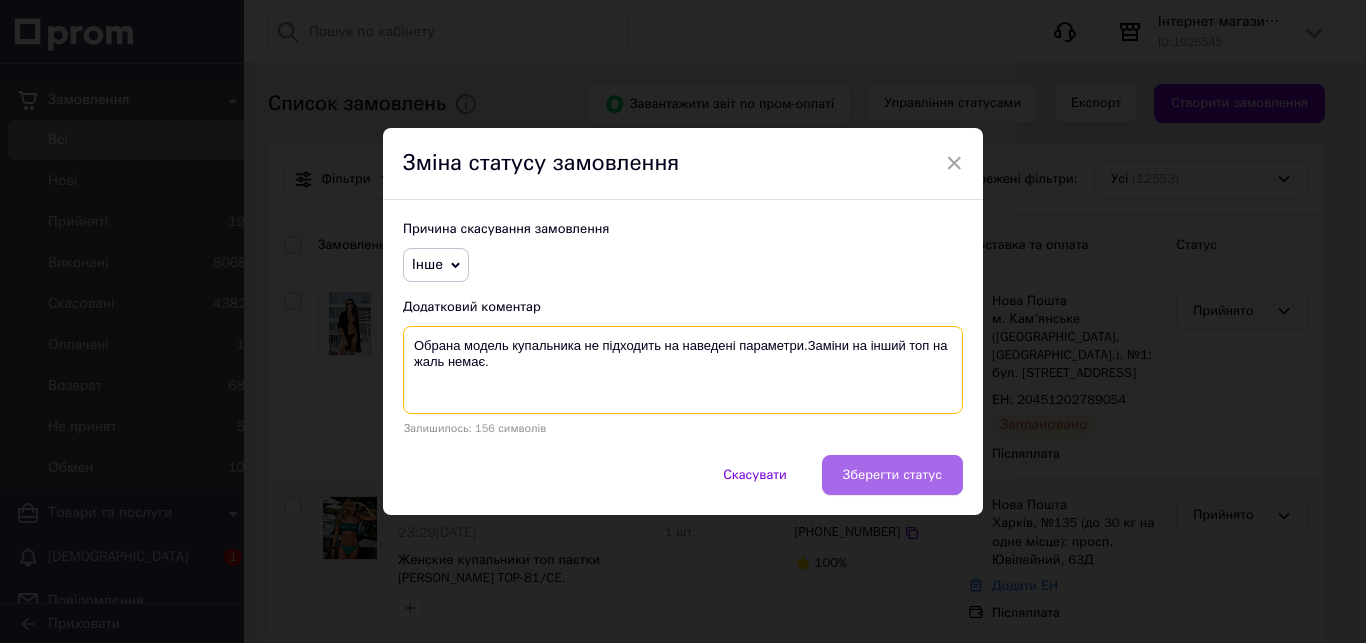 type on "Обрана модель купальника не підходить на наведені параметри.Заміни на інший топ на жаль немає." 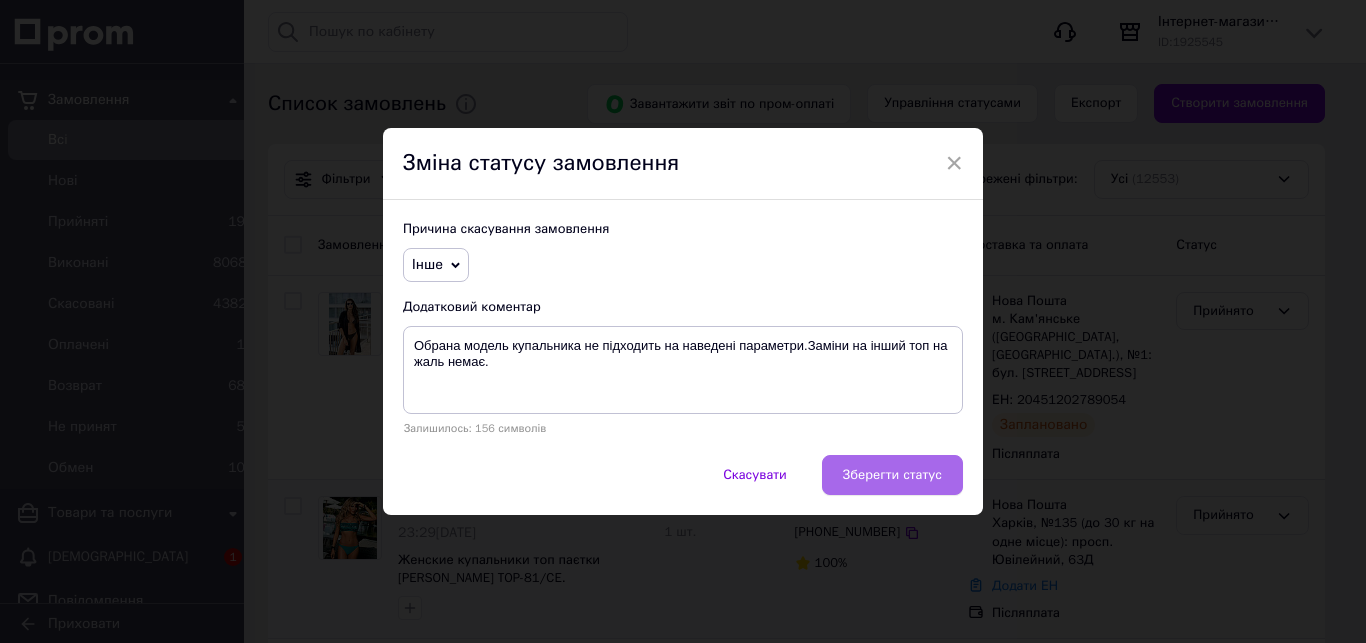 click on "Зберегти статус" at bounding box center (892, 475) 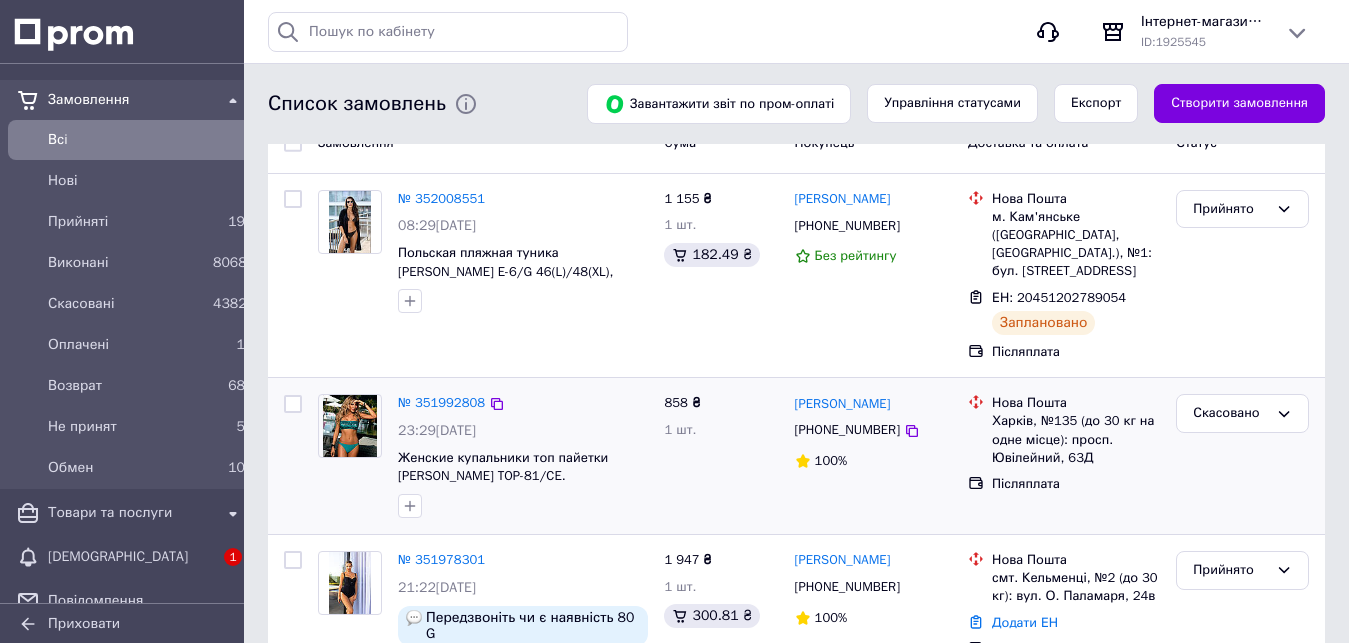 scroll, scrollTop: 0, scrollLeft: 0, axis: both 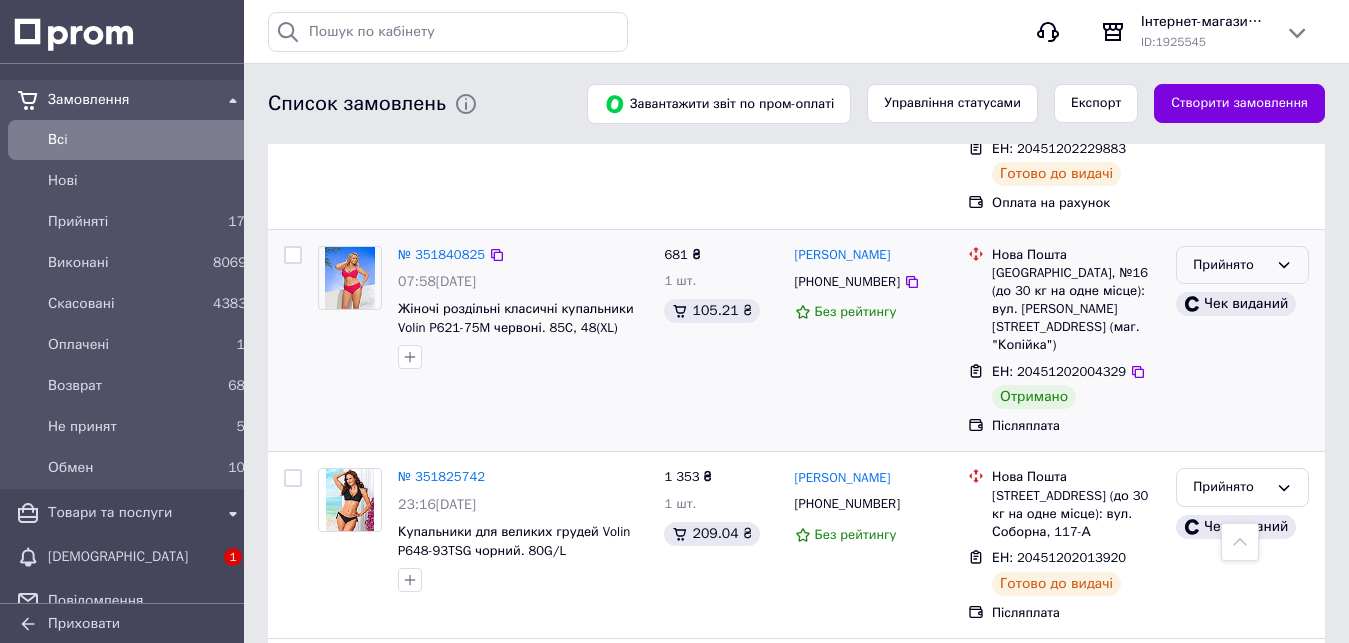 click 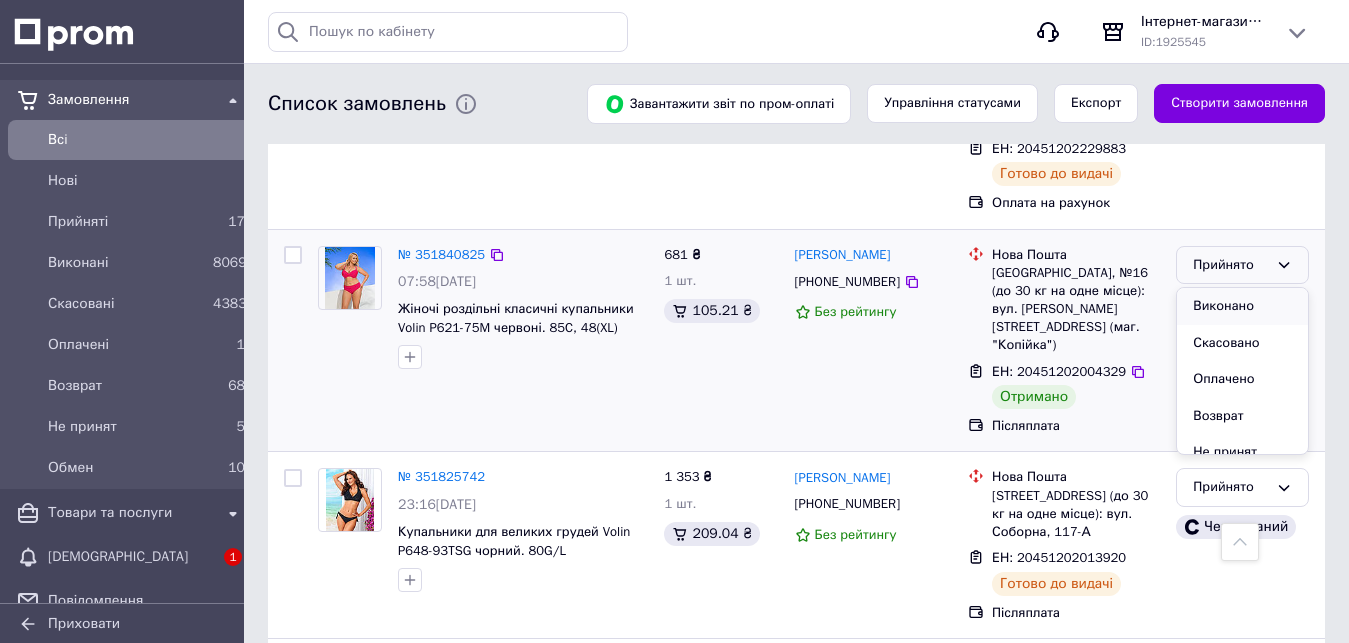 click on "Виконано" at bounding box center [1242, 306] 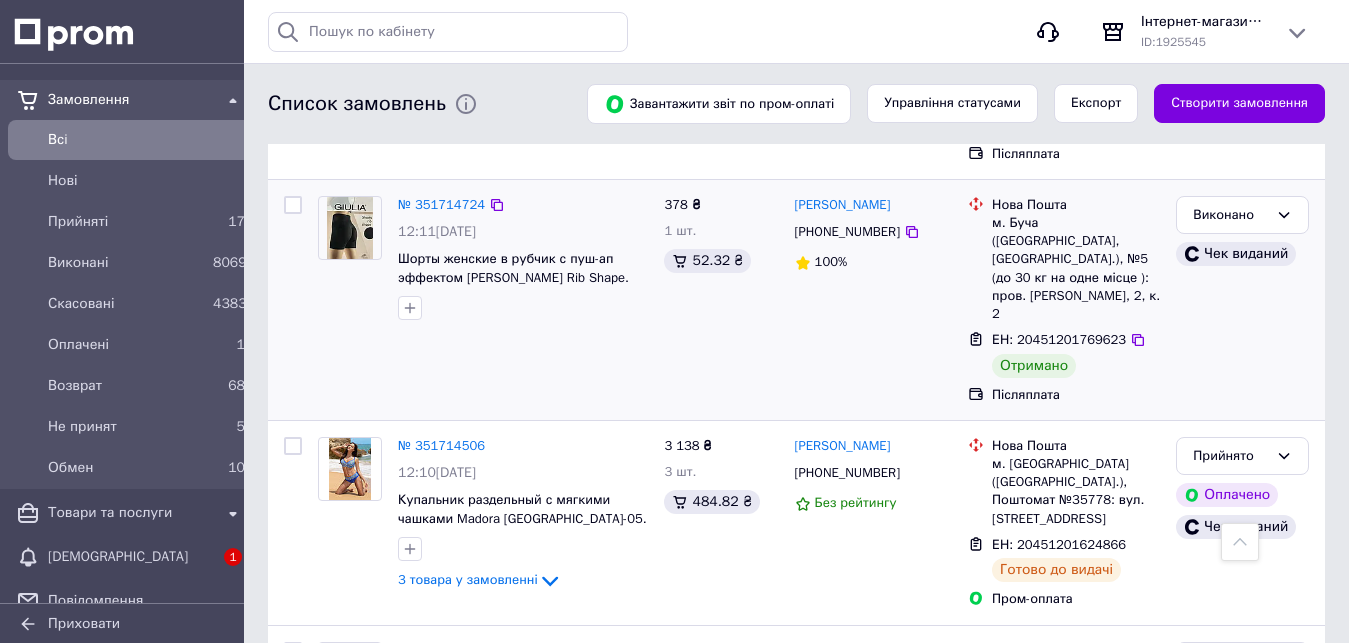 scroll, scrollTop: 3541, scrollLeft: 0, axis: vertical 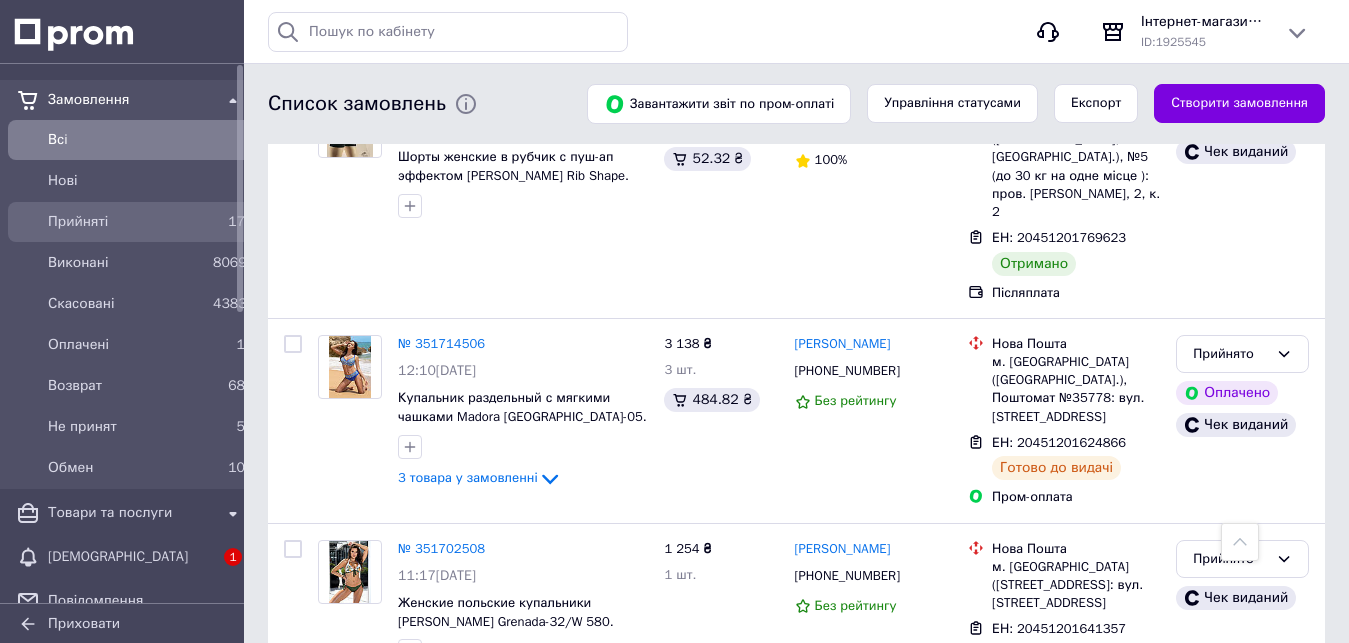 click on "Прийняті" at bounding box center (126, 222) 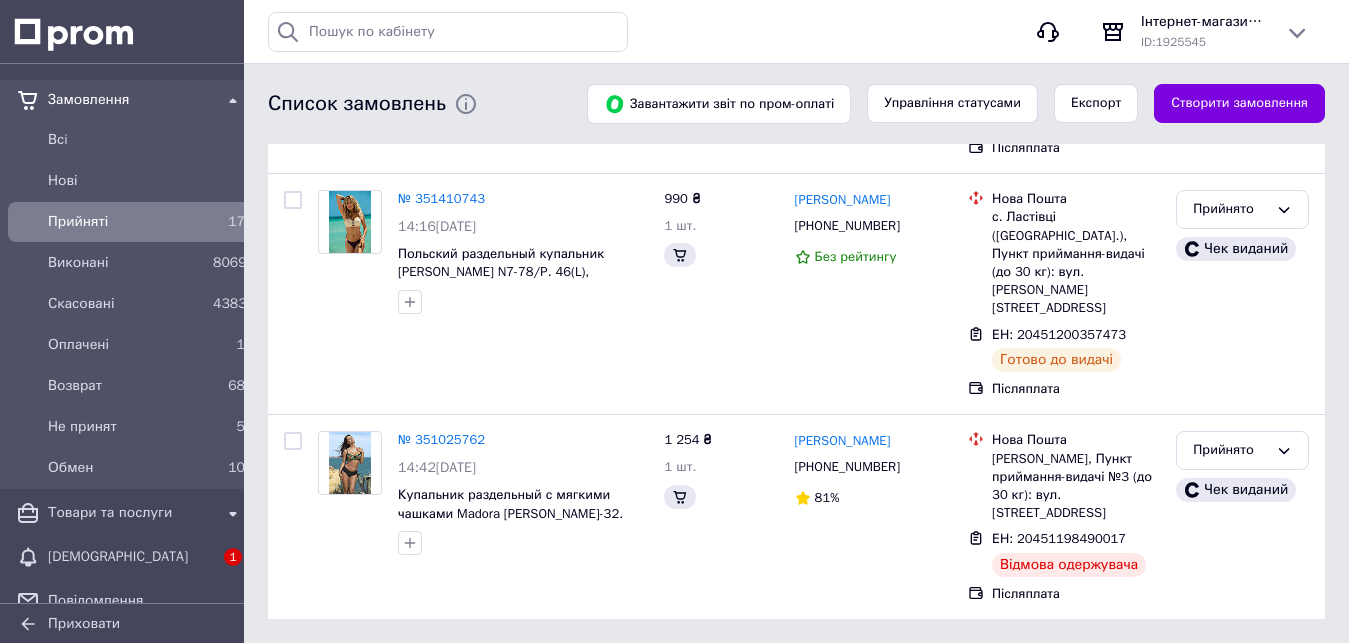 scroll, scrollTop: 0, scrollLeft: 0, axis: both 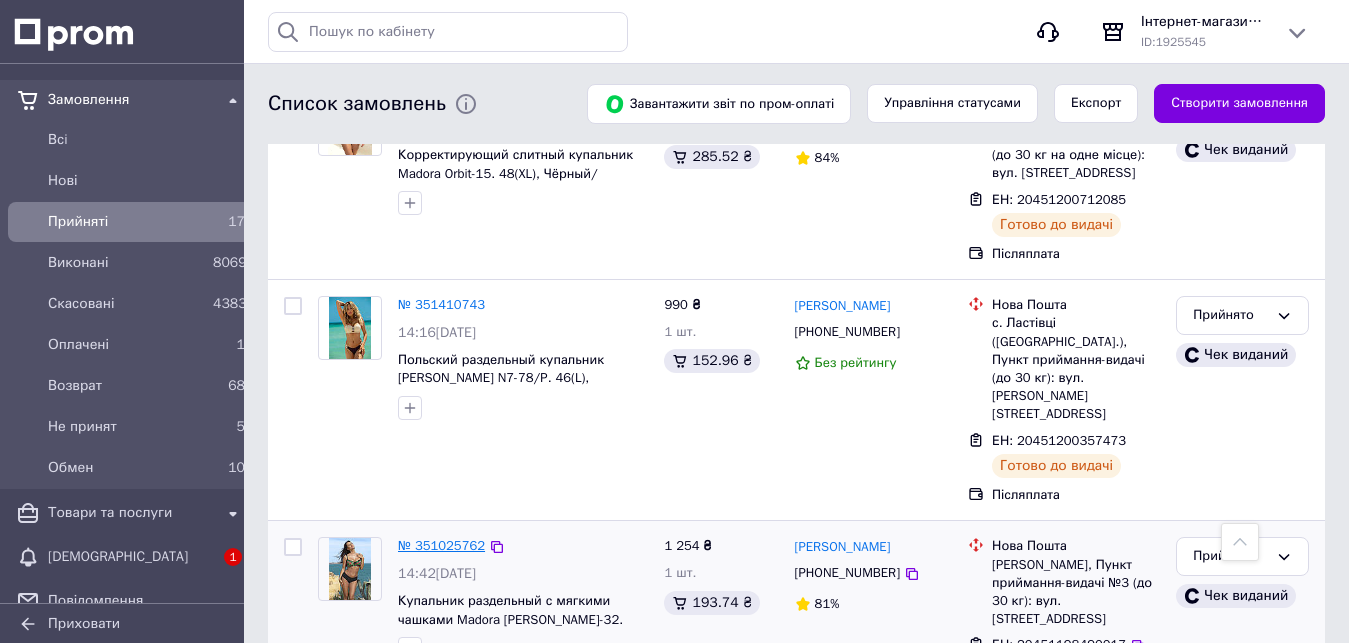 click on "№ 351025762" at bounding box center [441, 545] 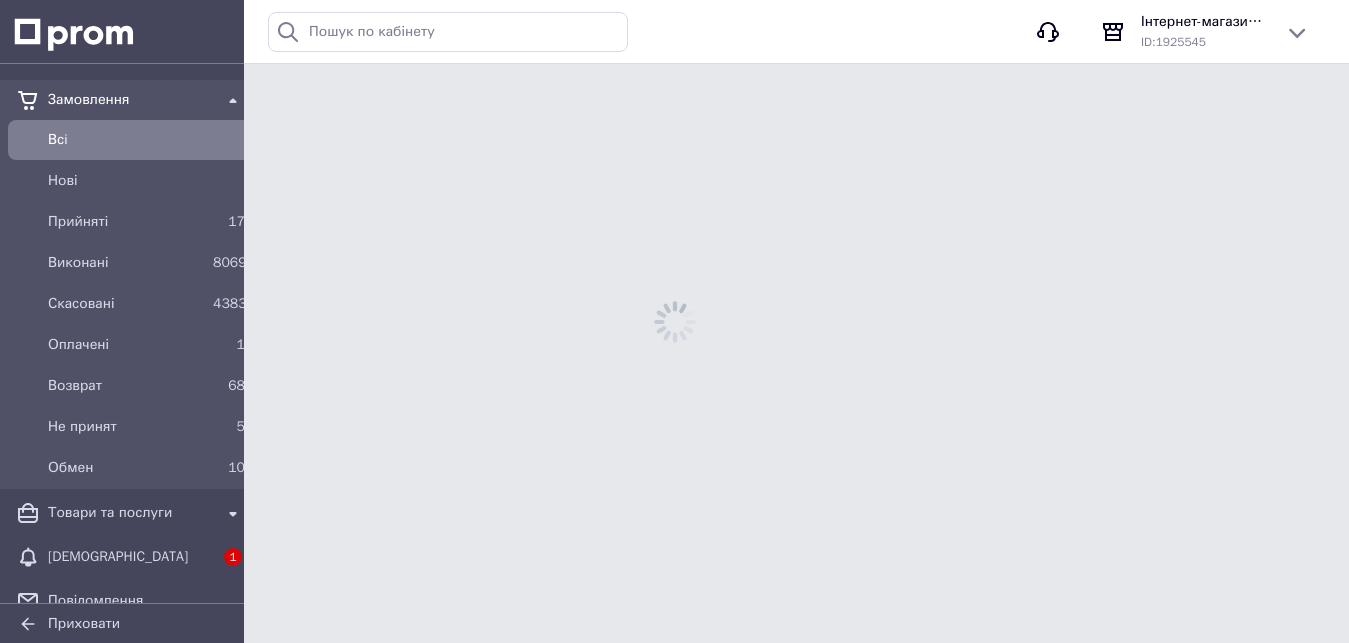 scroll, scrollTop: 0, scrollLeft: 0, axis: both 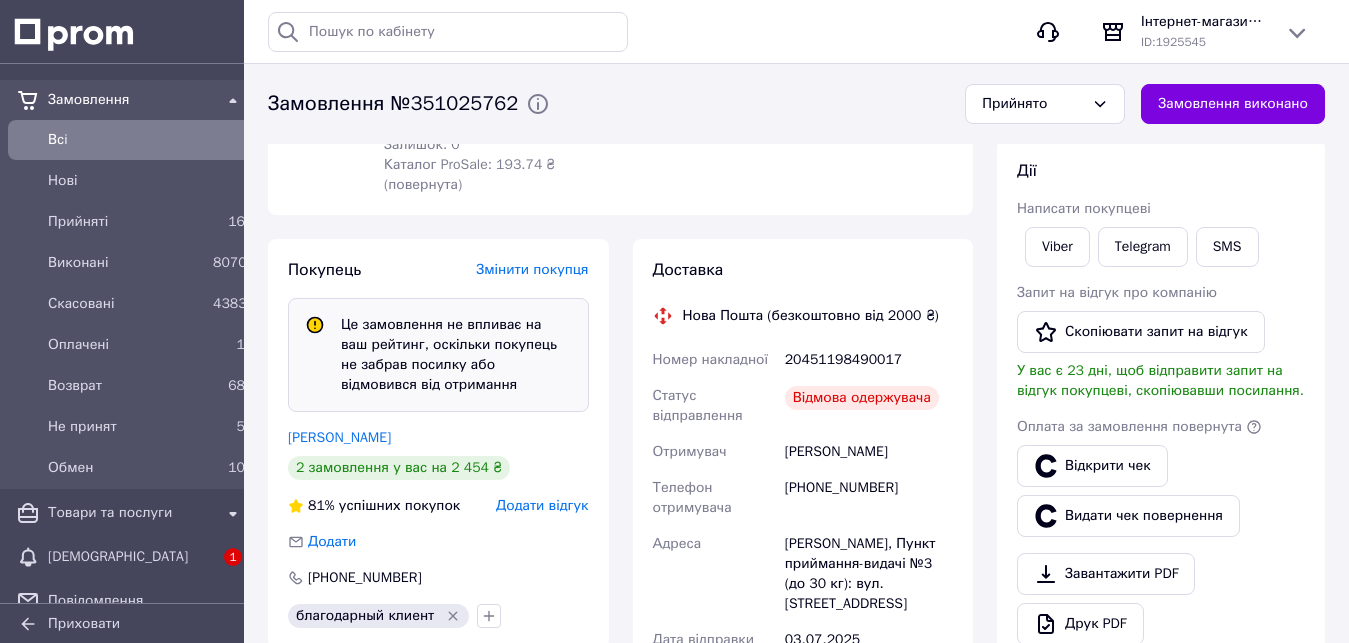 click 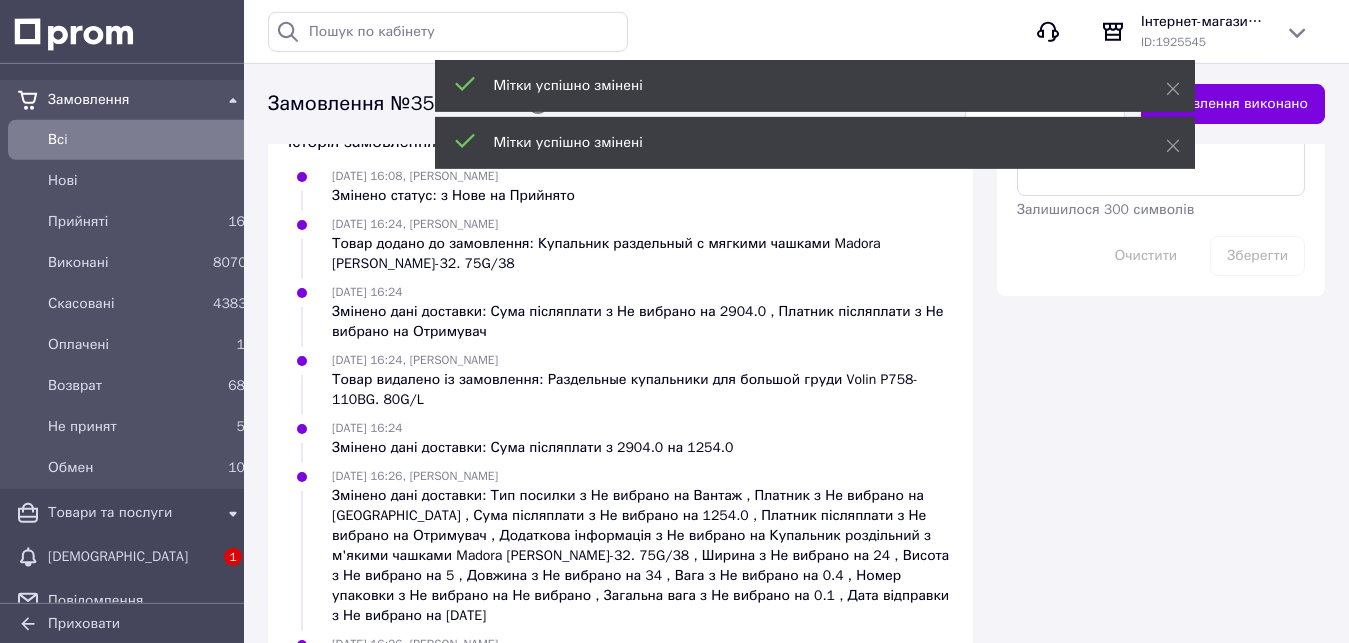 scroll, scrollTop: 1422, scrollLeft: 0, axis: vertical 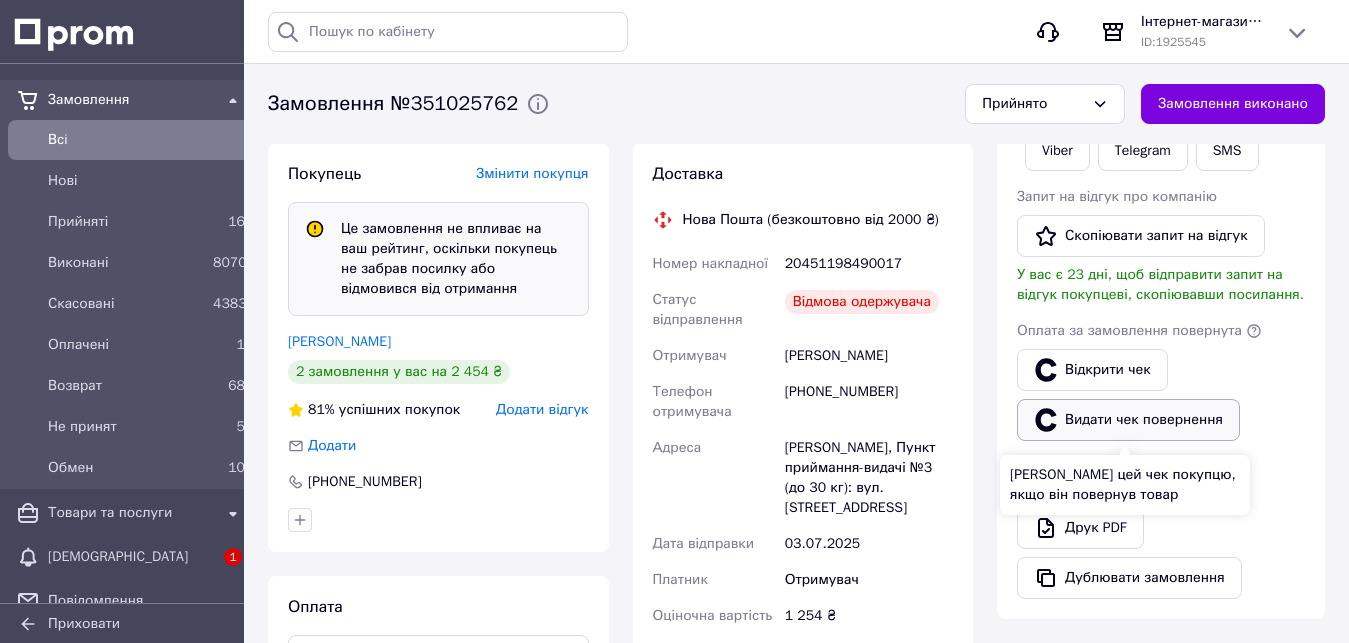 click on "Видати чек повернення" at bounding box center (1128, 420) 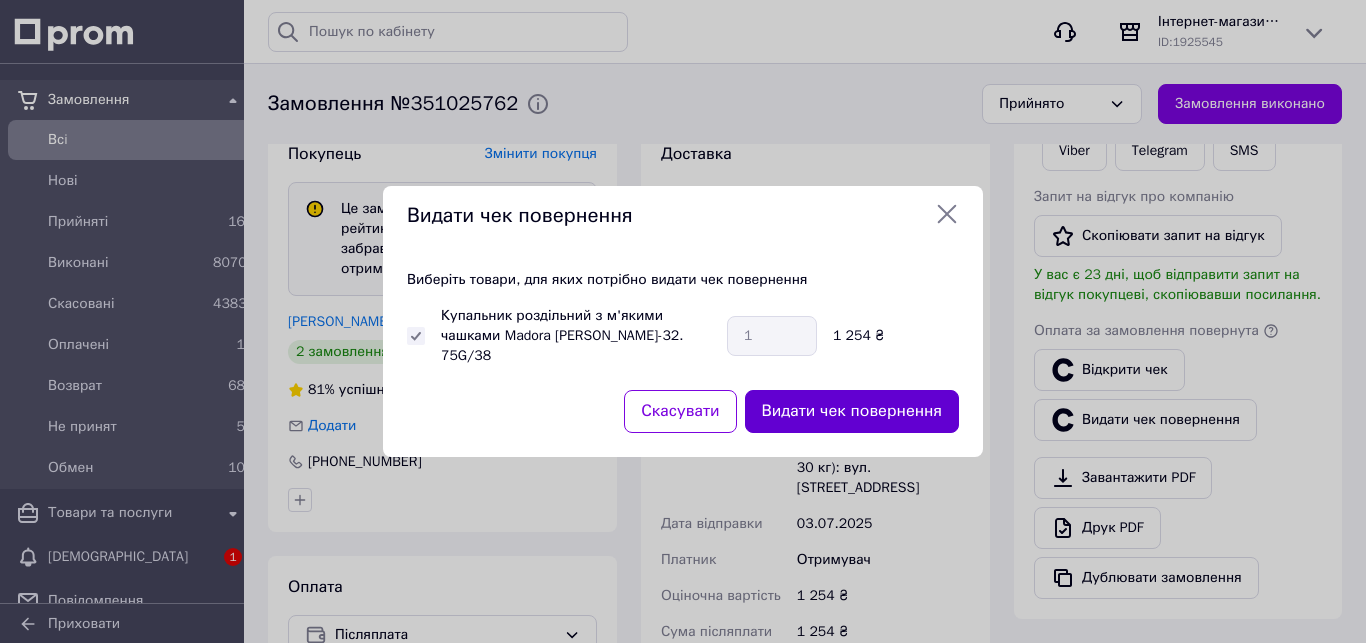 click on "Видати чек повернення" at bounding box center (852, 411) 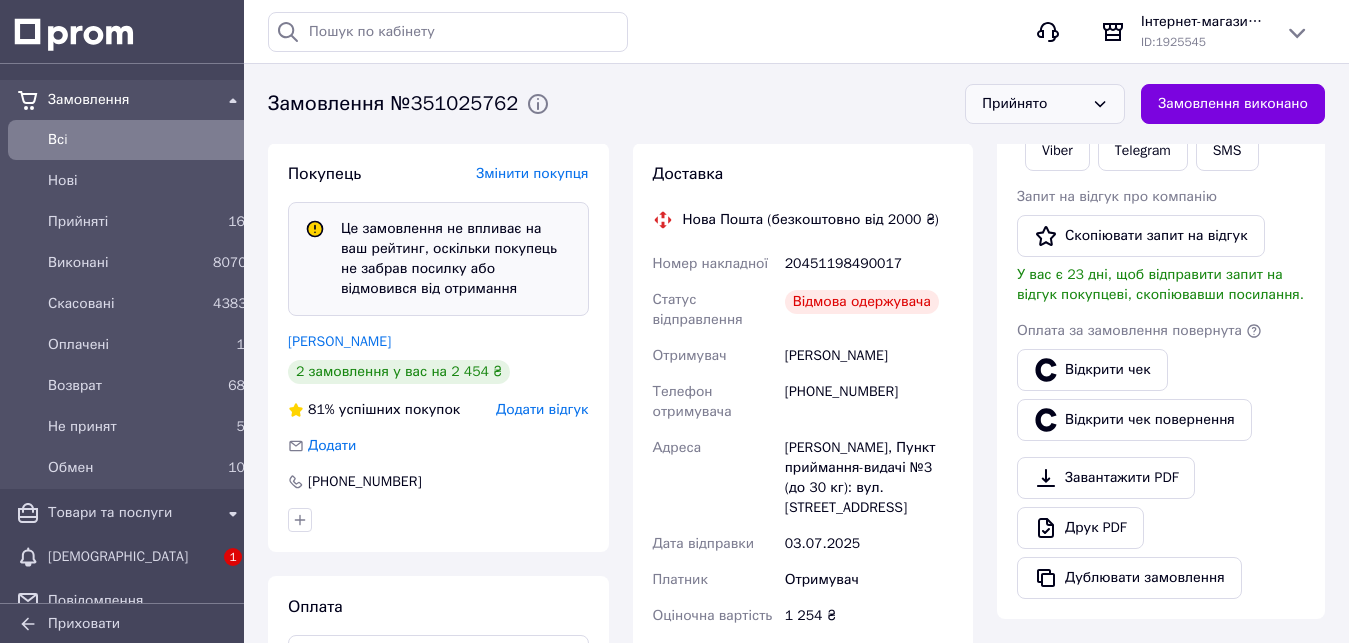 click 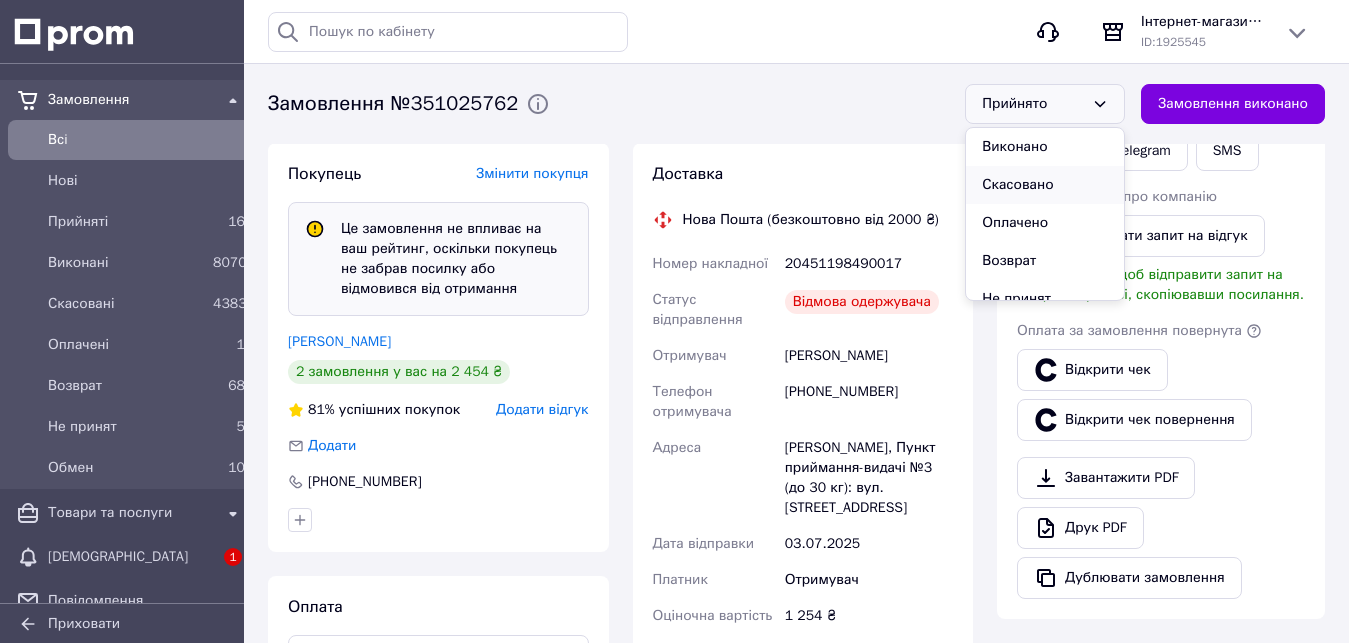 click on "Скасовано" at bounding box center [1045, 185] 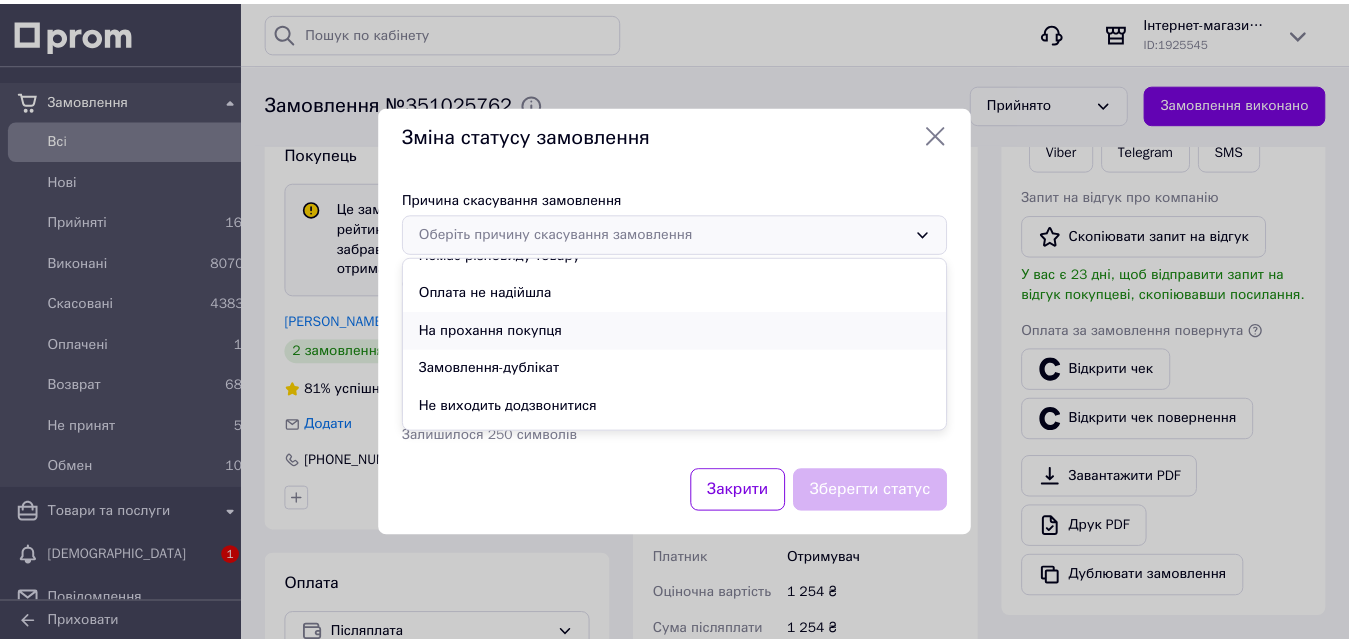 scroll, scrollTop: 94, scrollLeft: 0, axis: vertical 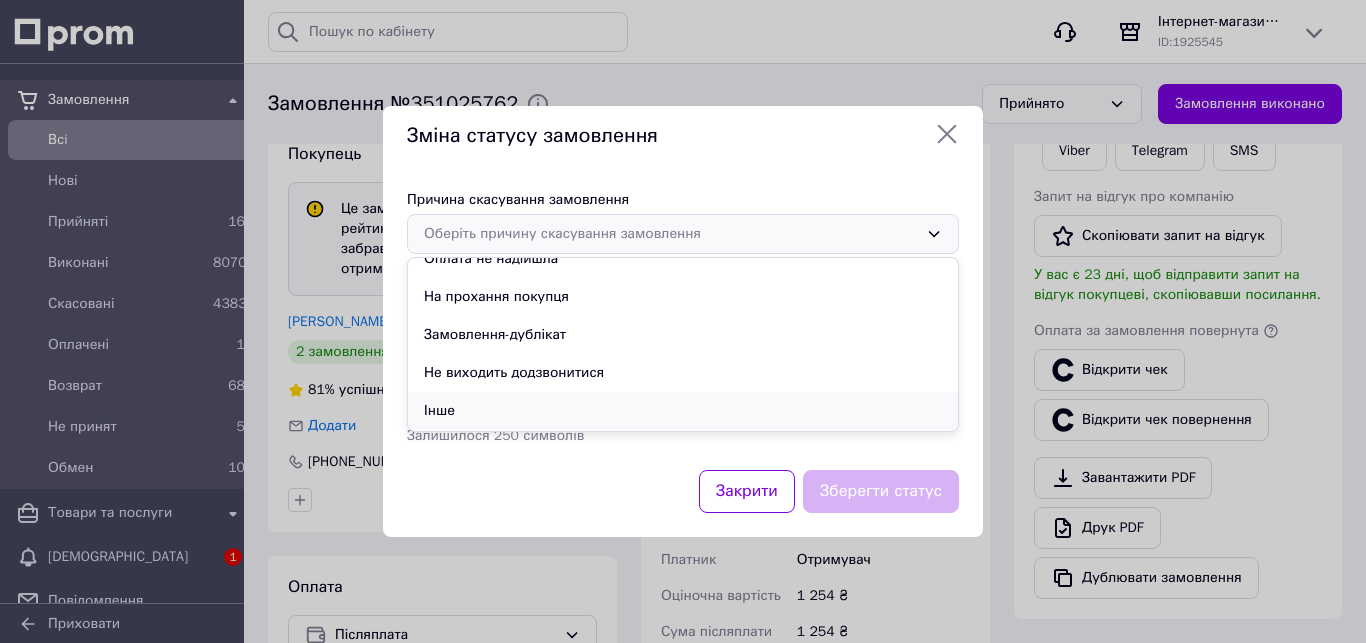 click on "Інше" at bounding box center (683, 411) 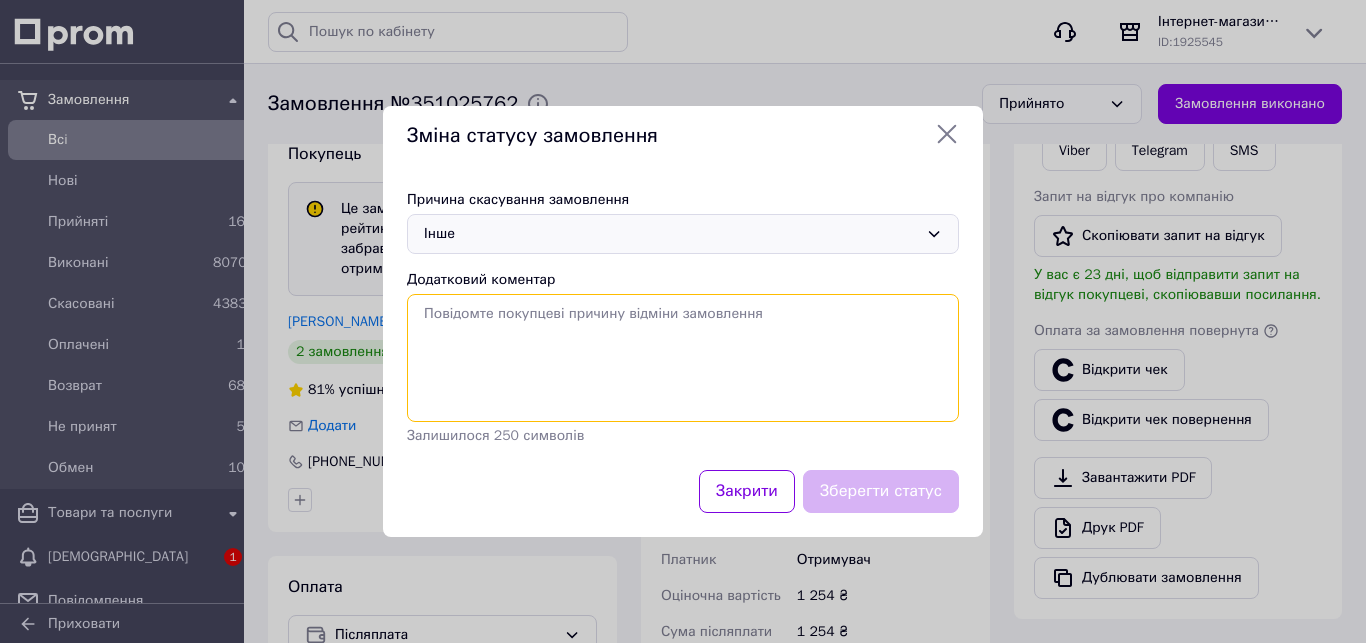 click on "Додатковий коментар" at bounding box center [683, 358] 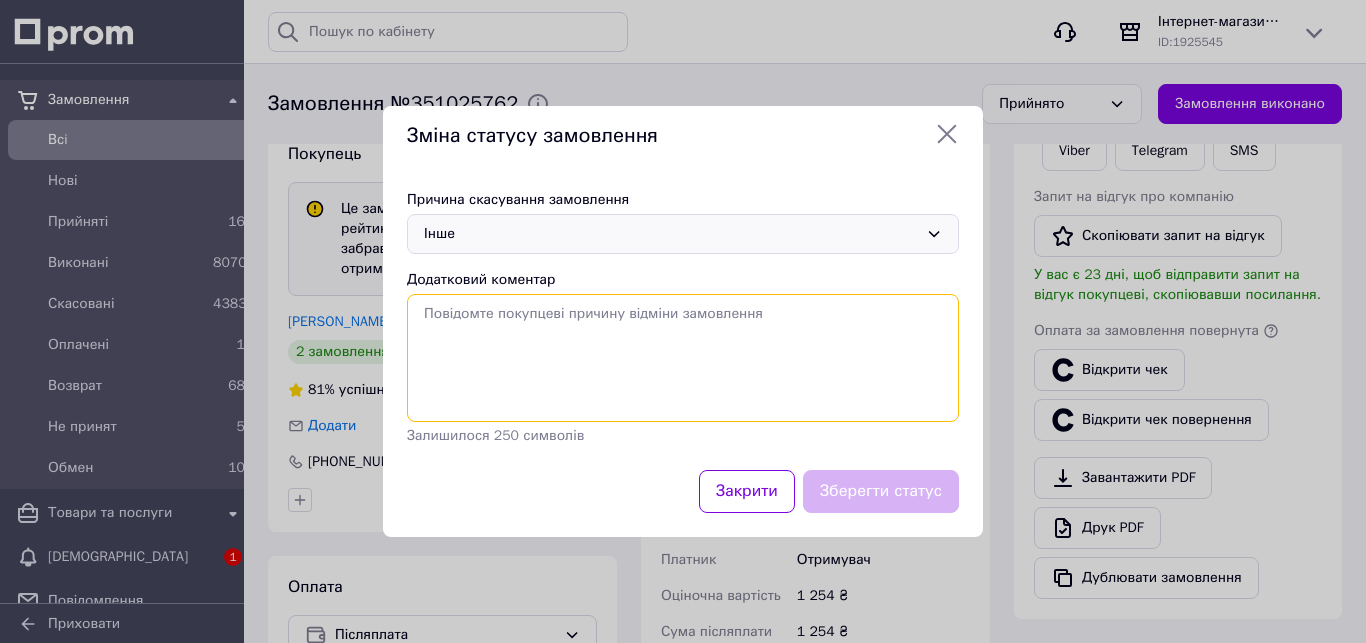 type on "d" 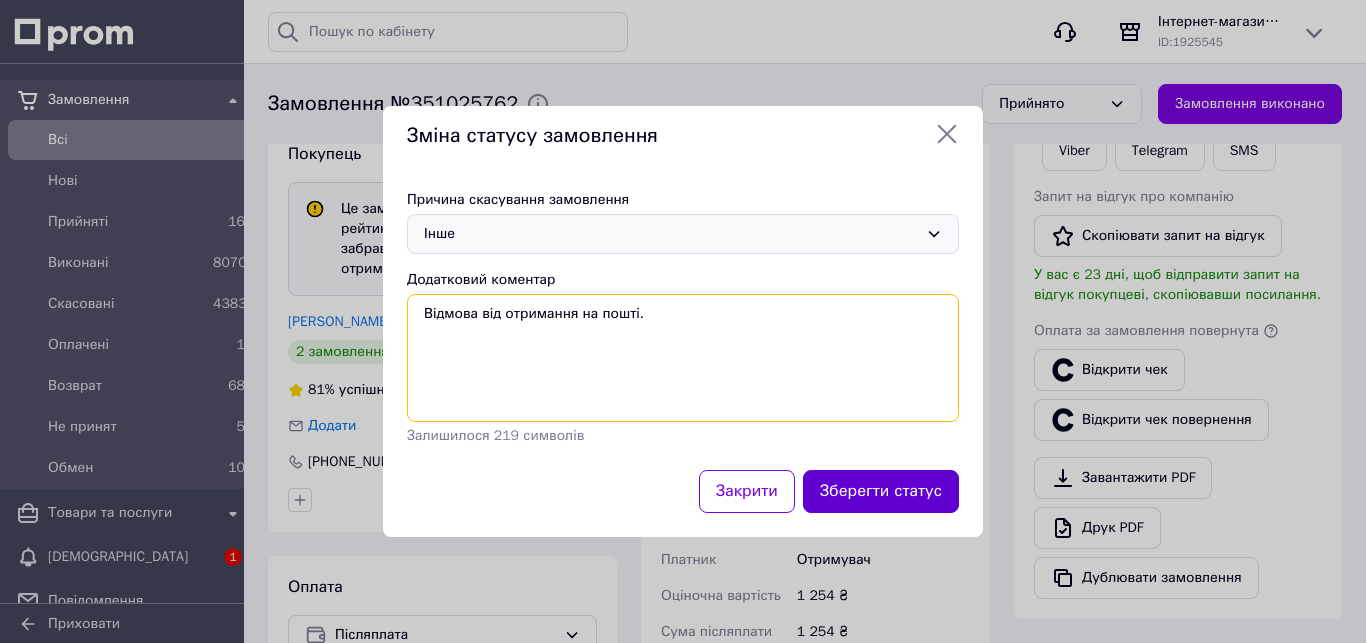 type on "Відмова від отримання на пошті." 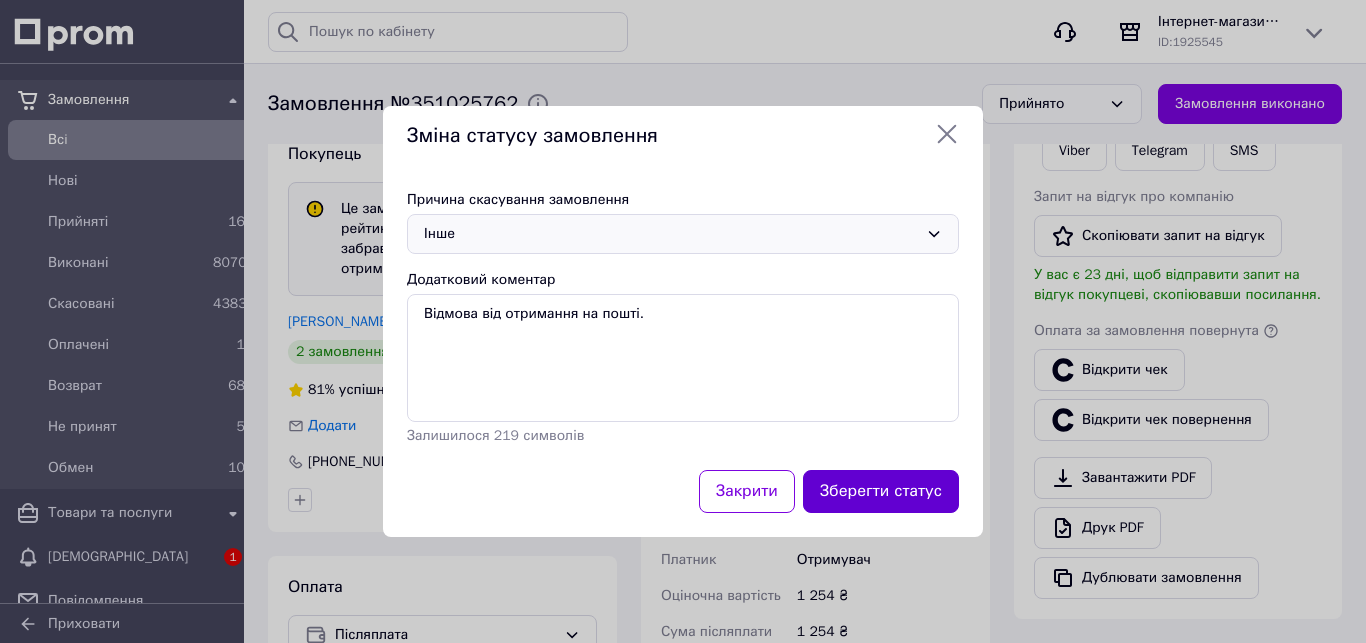 click on "Зберегти статус" at bounding box center (881, 491) 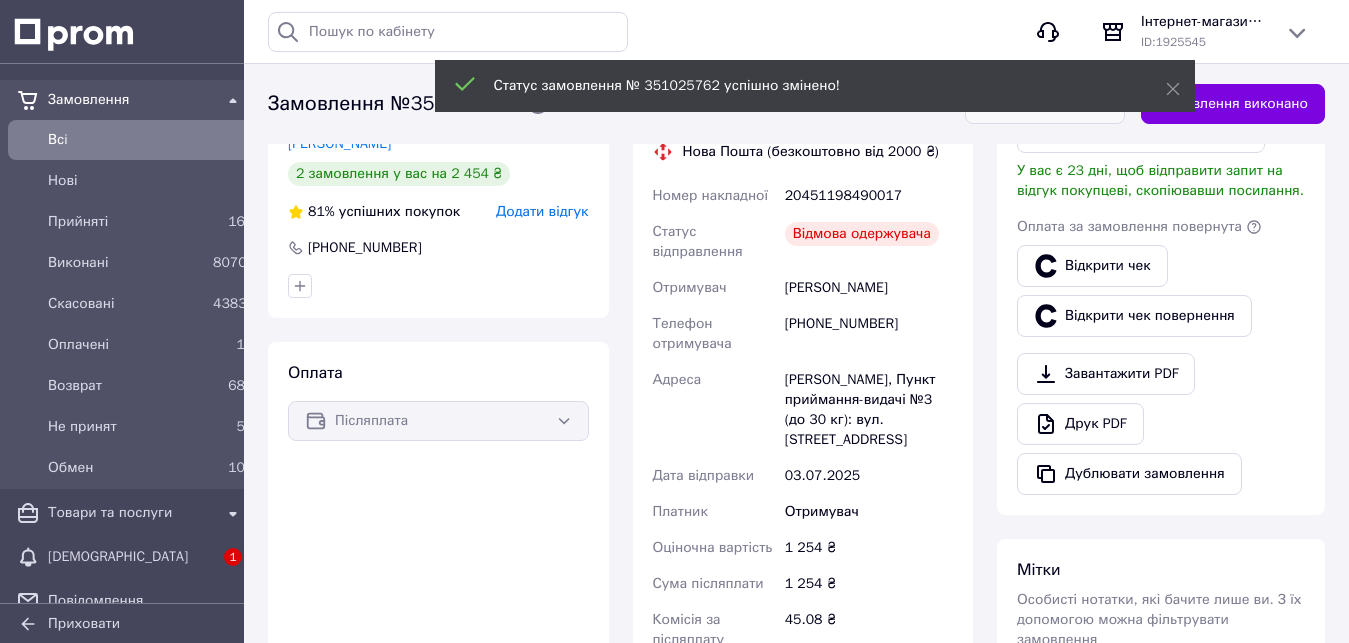 scroll, scrollTop: 436, scrollLeft: 0, axis: vertical 